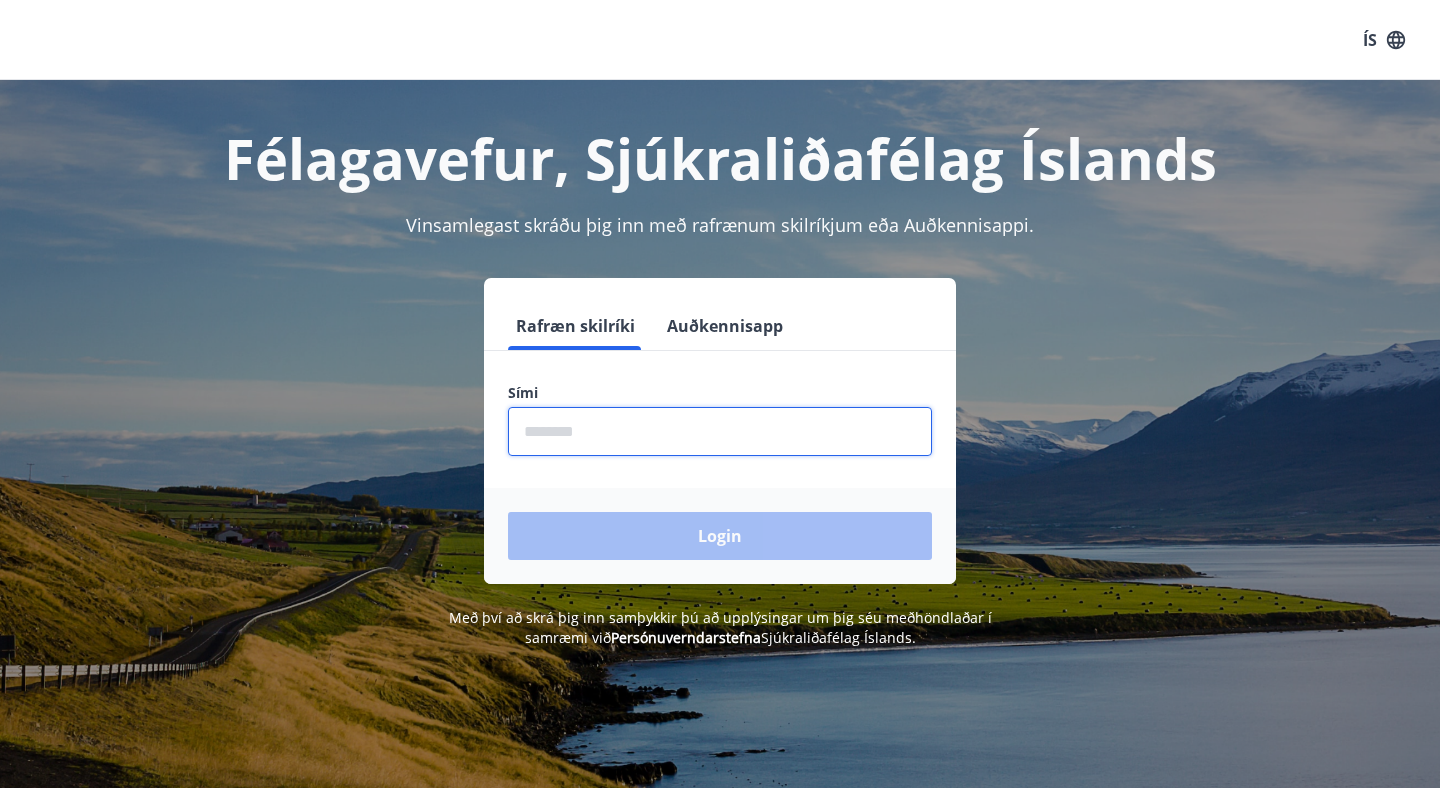 type on "********" 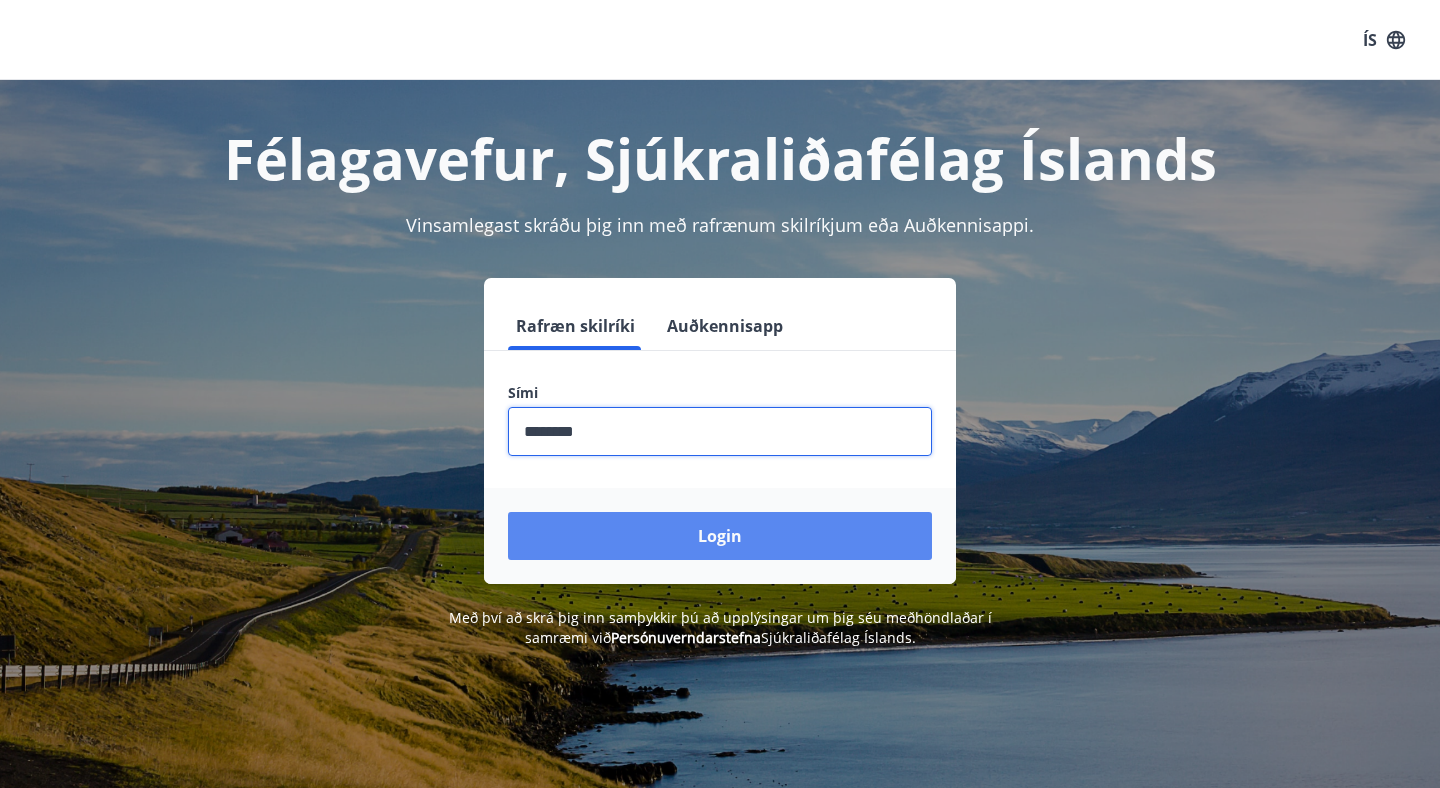 scroll, scrollTop: 0, scrollLeft: 0, axis: both 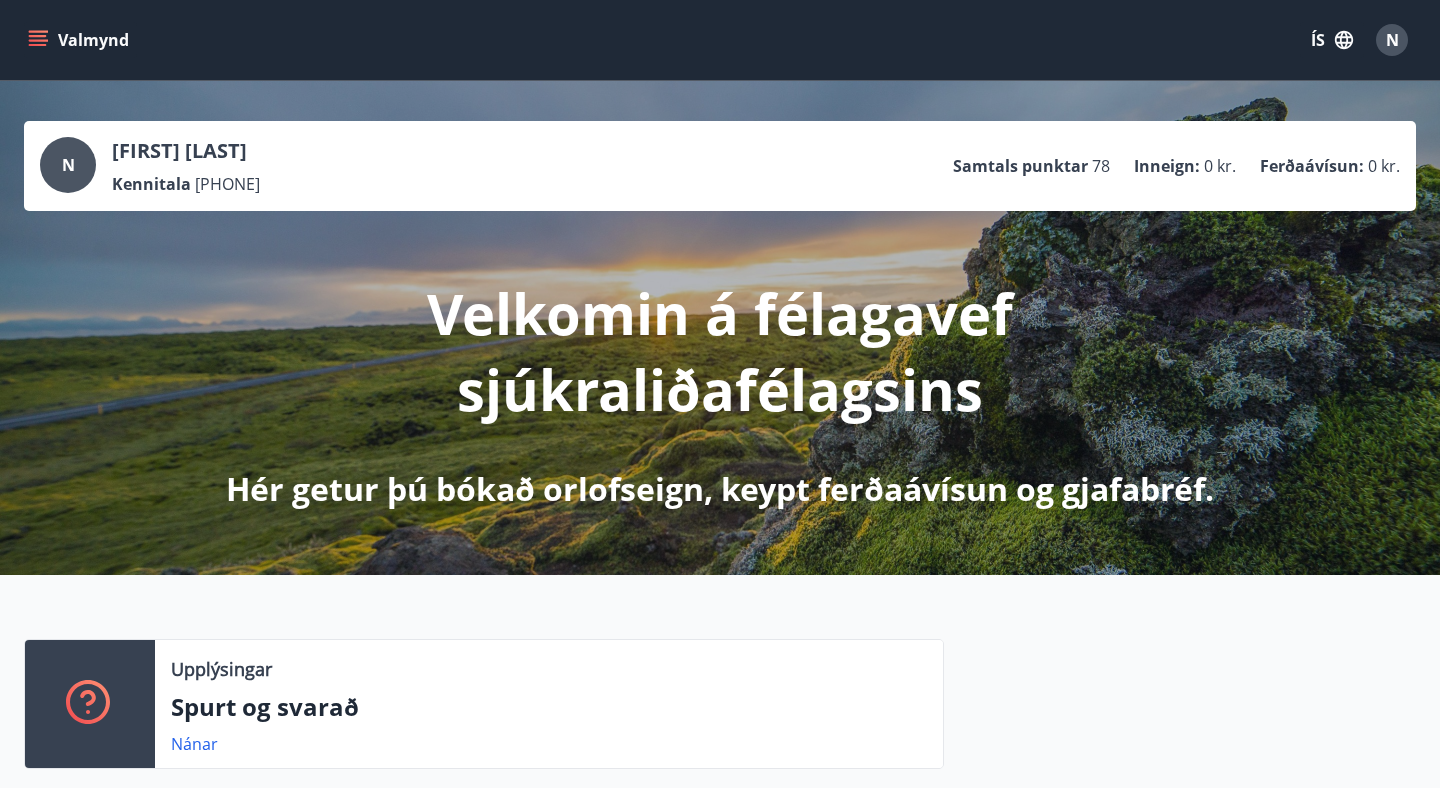 click 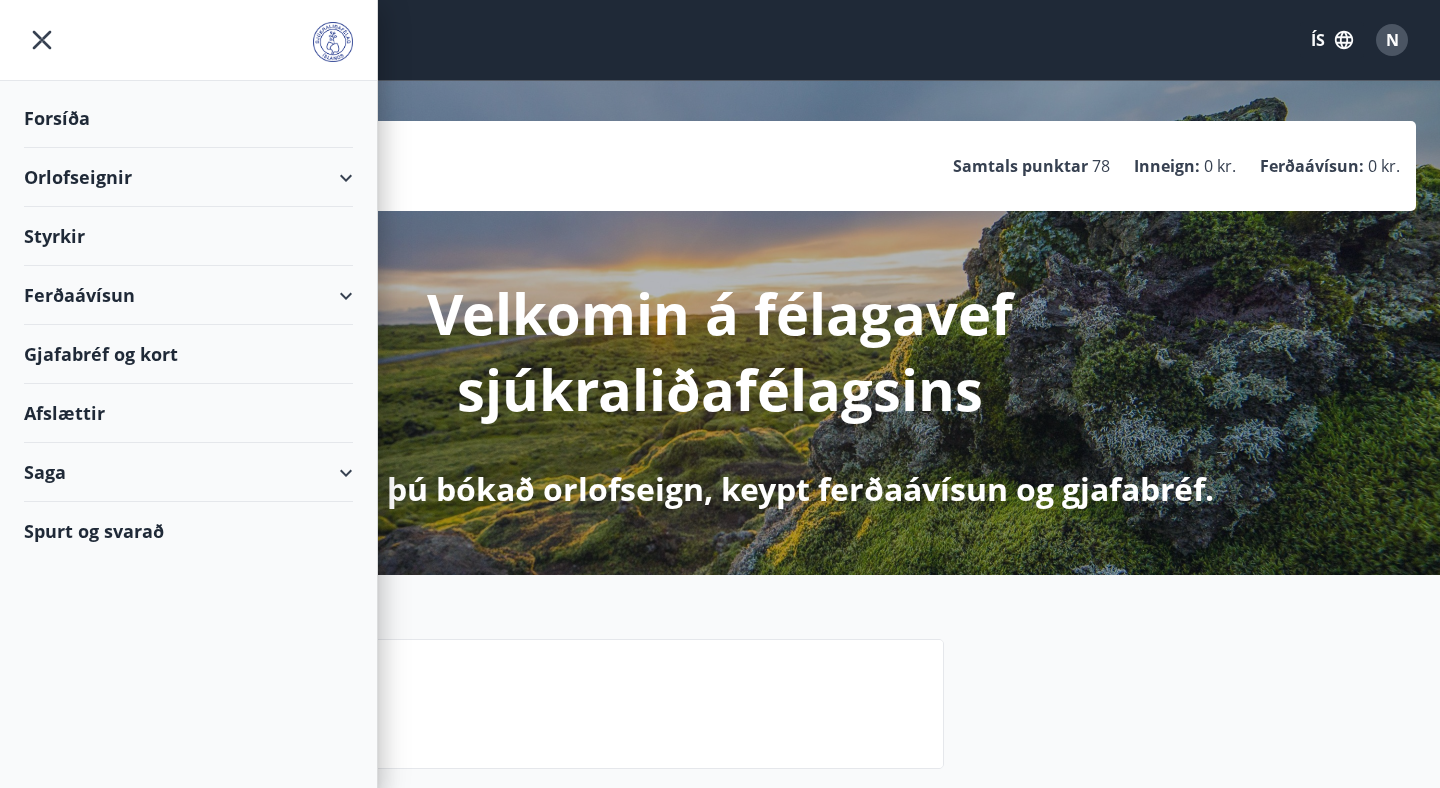 click at bounding box center (188, 40) 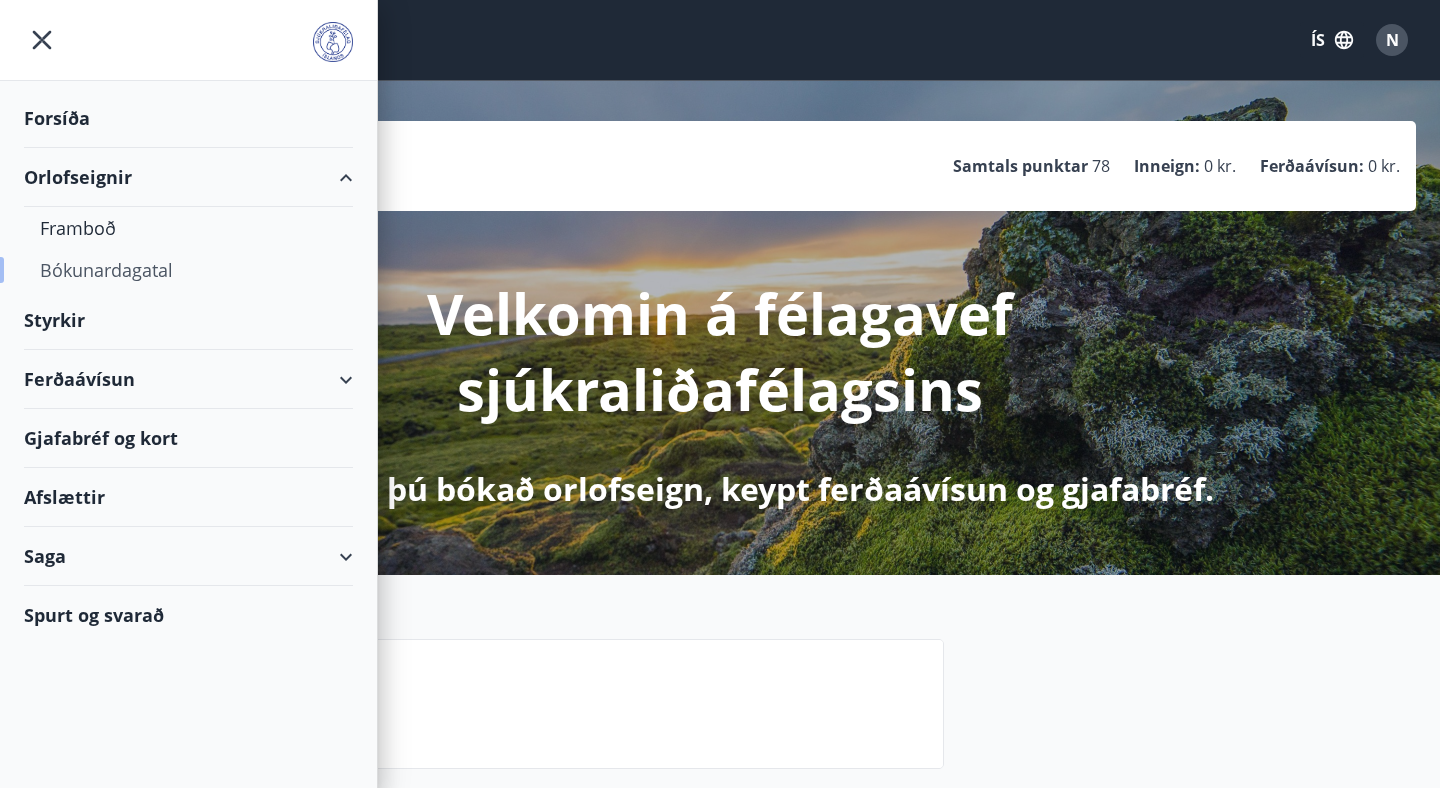 click on "Bókunardagatal" at bounding box center [188, 270] 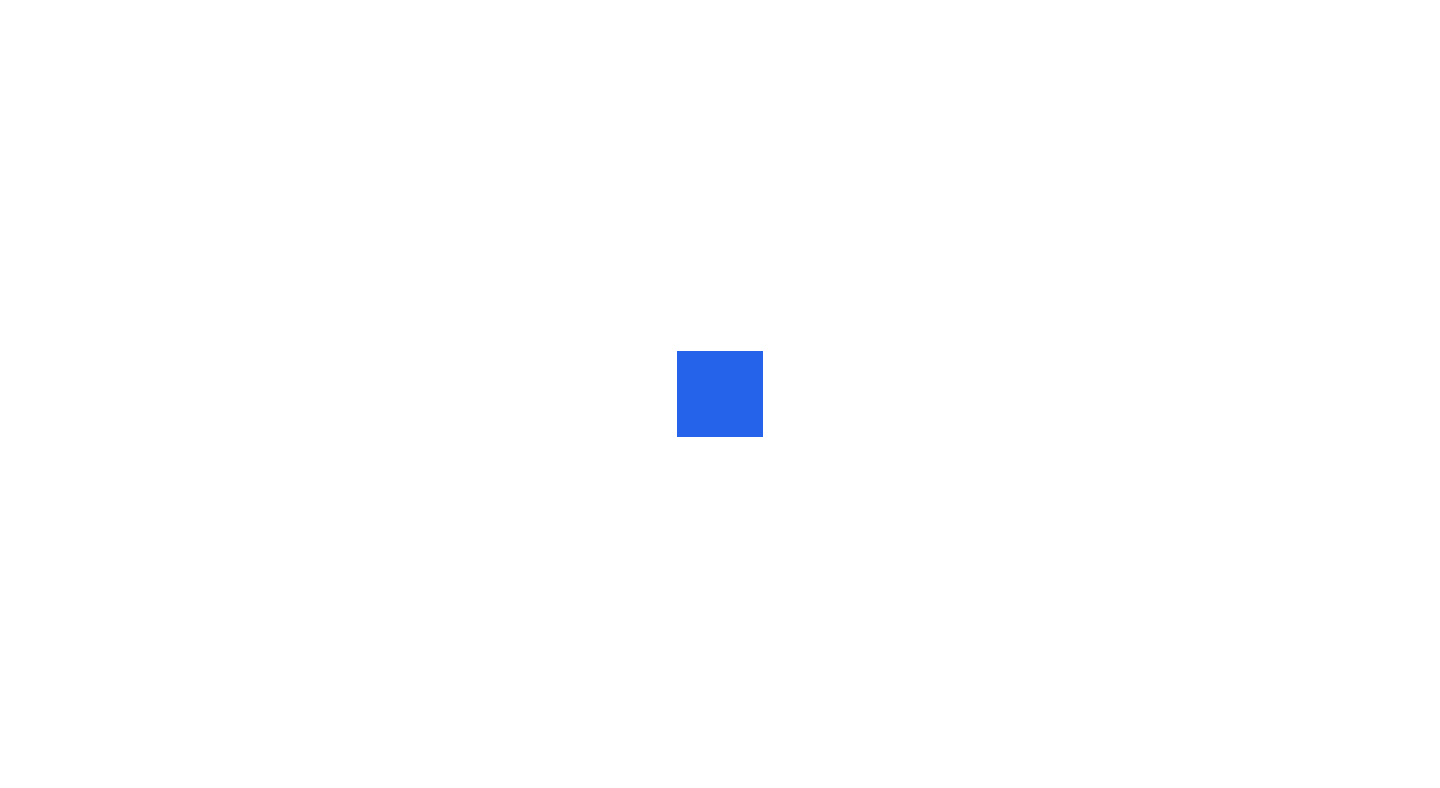 scroll, scrollTop: 0, scrollLeft: 0, axis: both 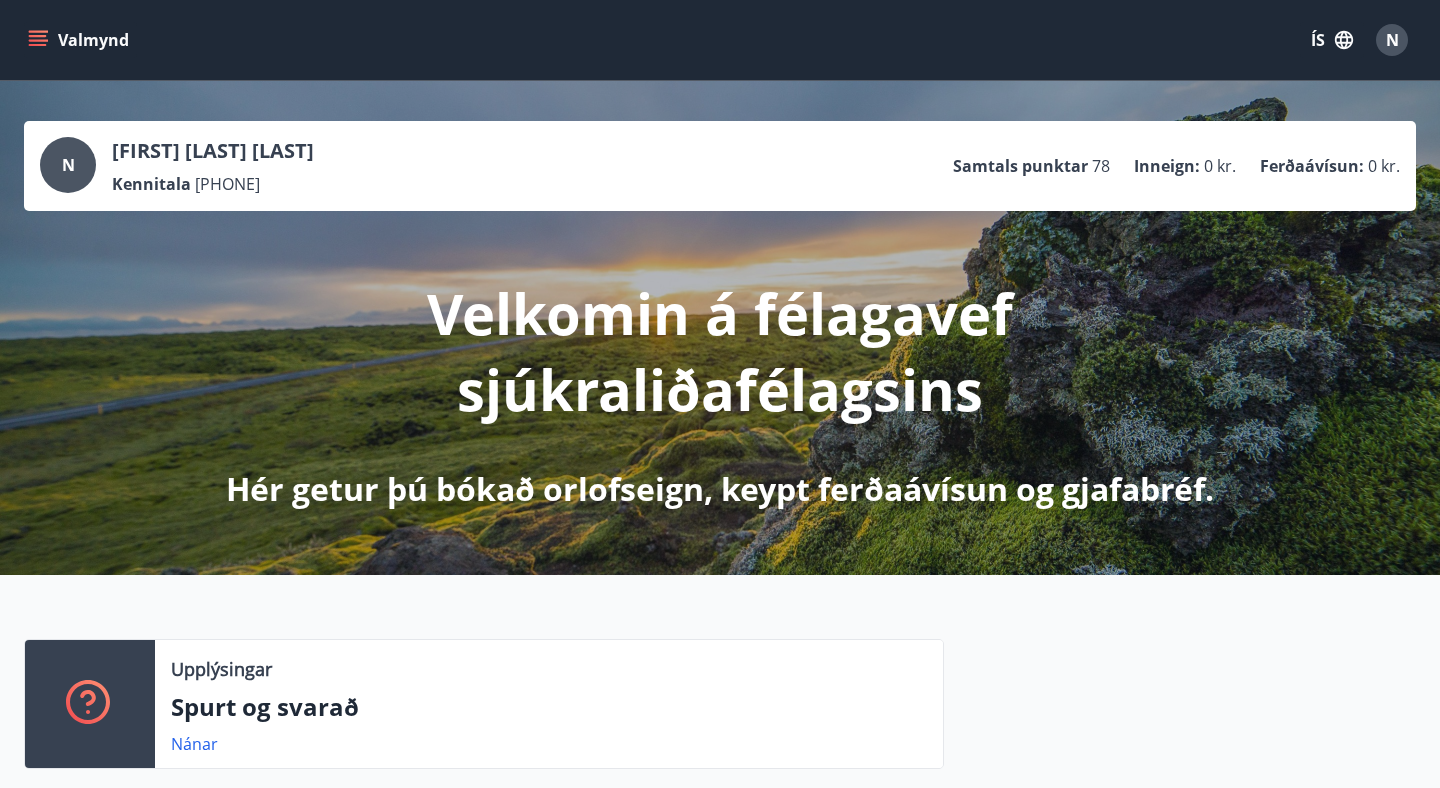 click 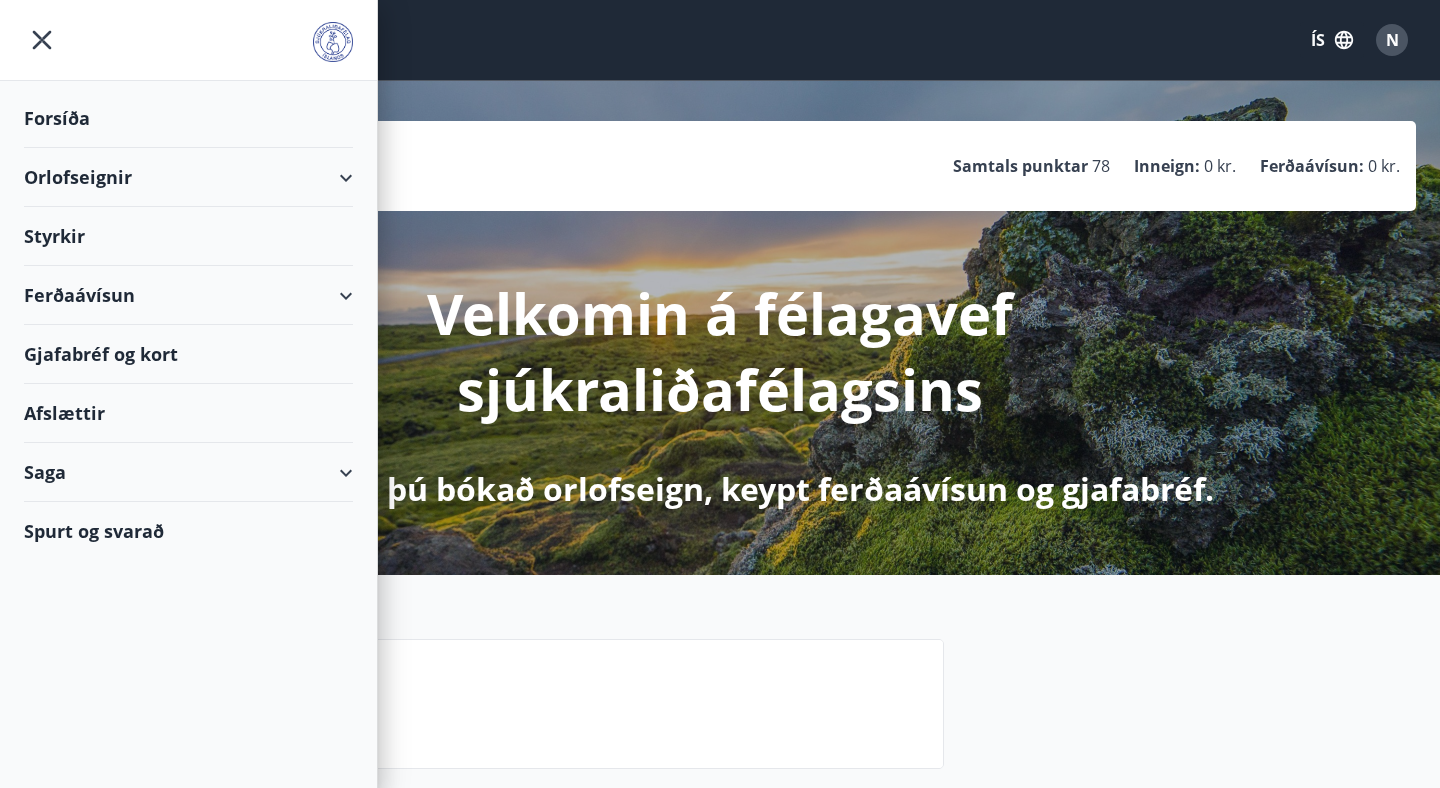 click on "Orlofseignir" at bounding box center [188, 177] 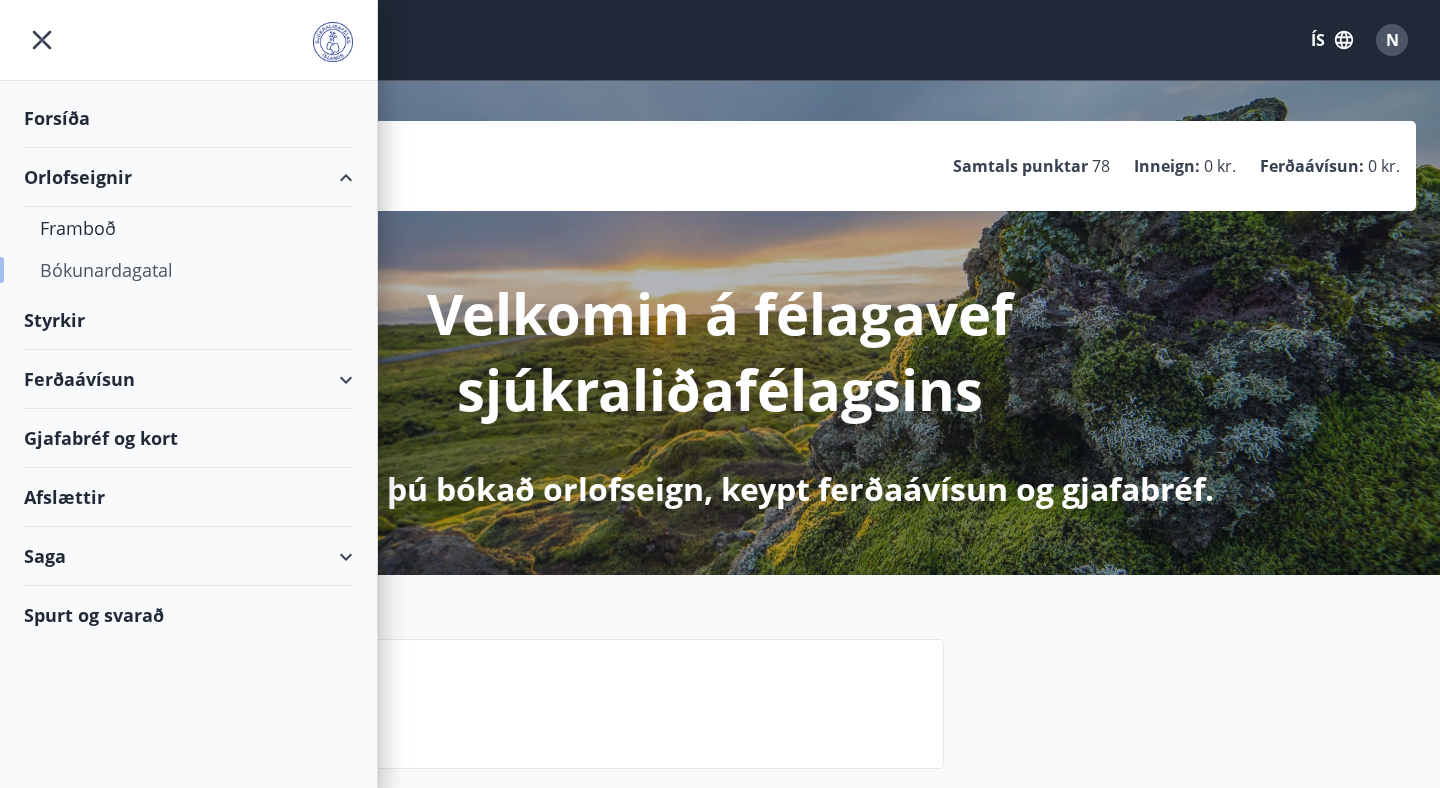 click on "Bókunardagatal" at bounding box center (188, 270) 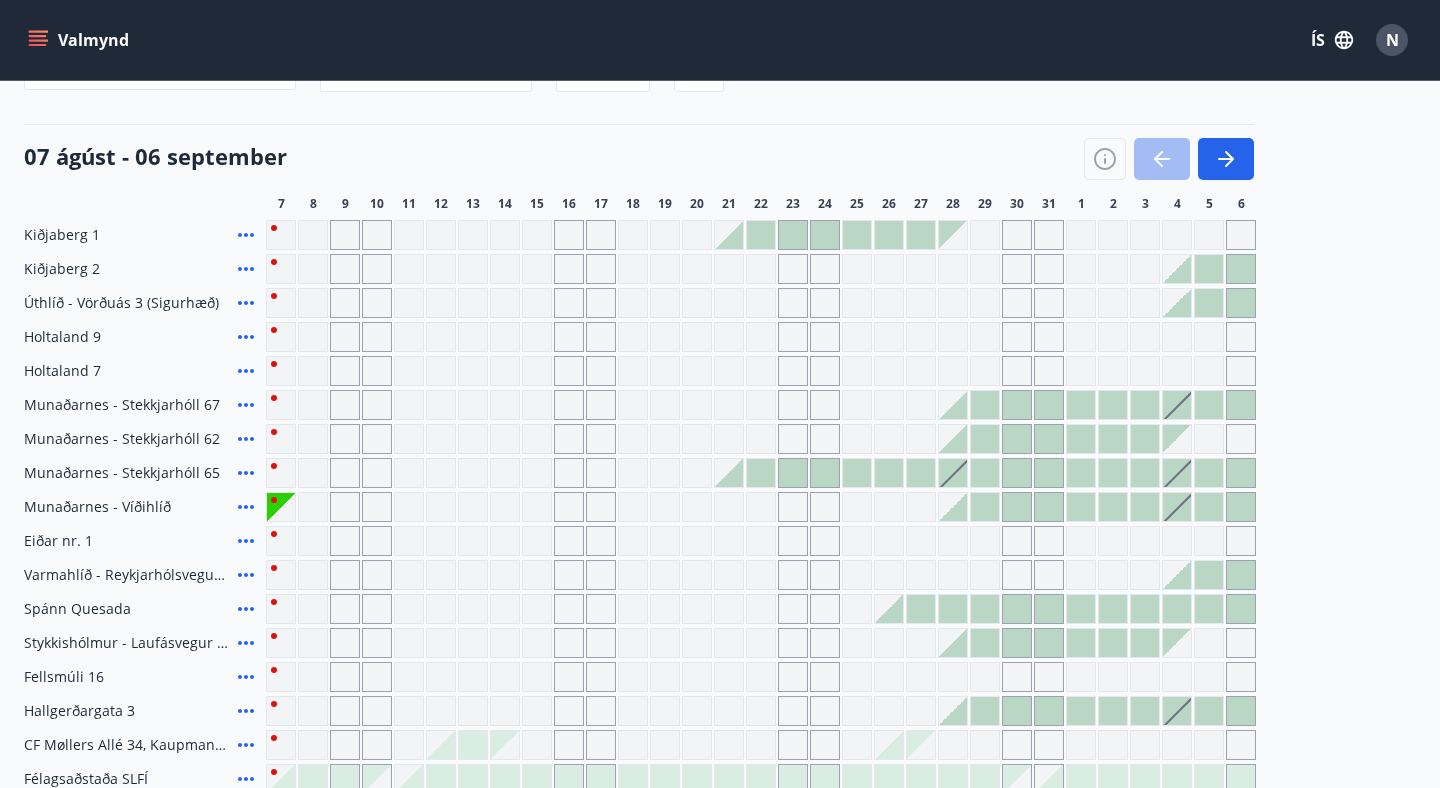 scroll, scrollTop: 203, scrollLeft: 0, axis: vertical 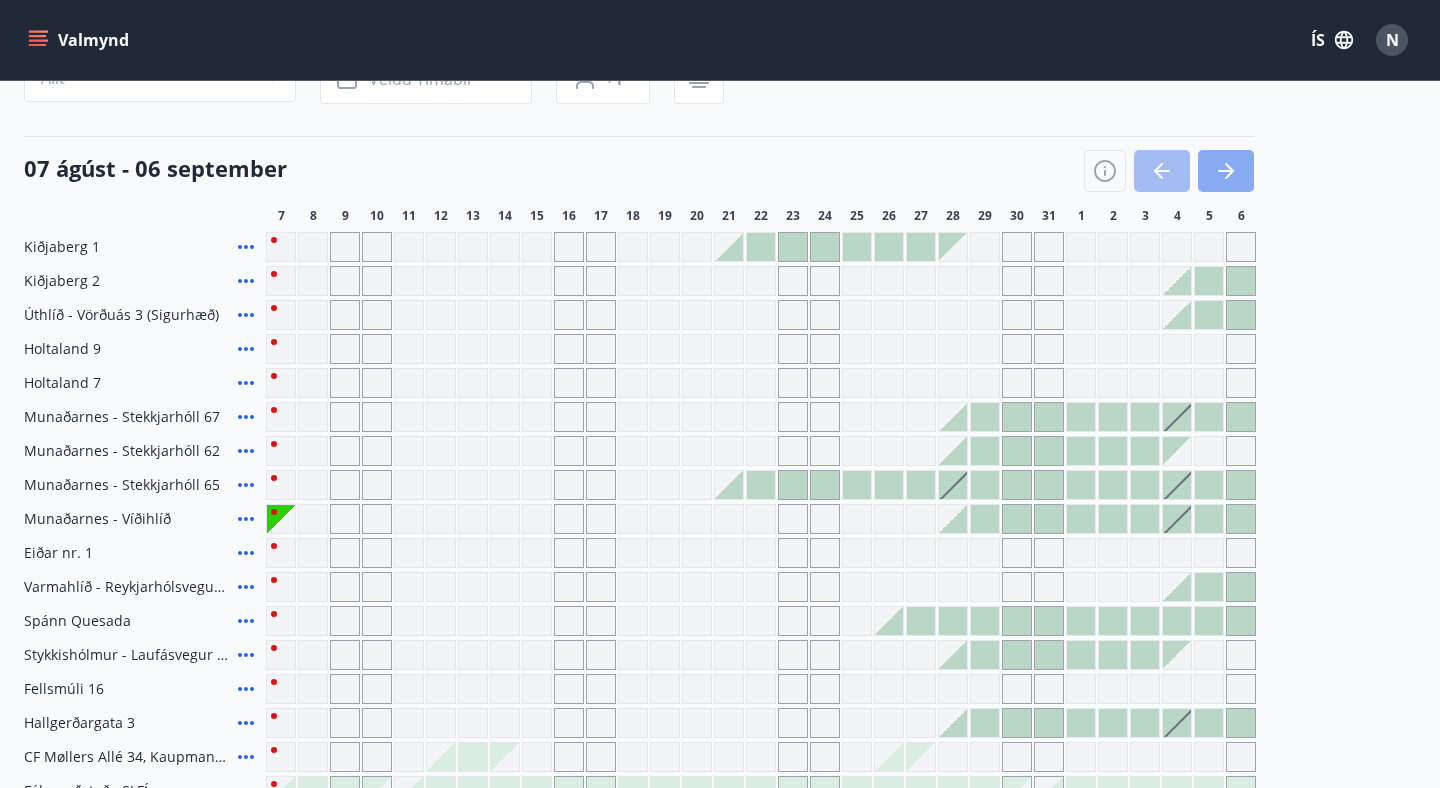 click 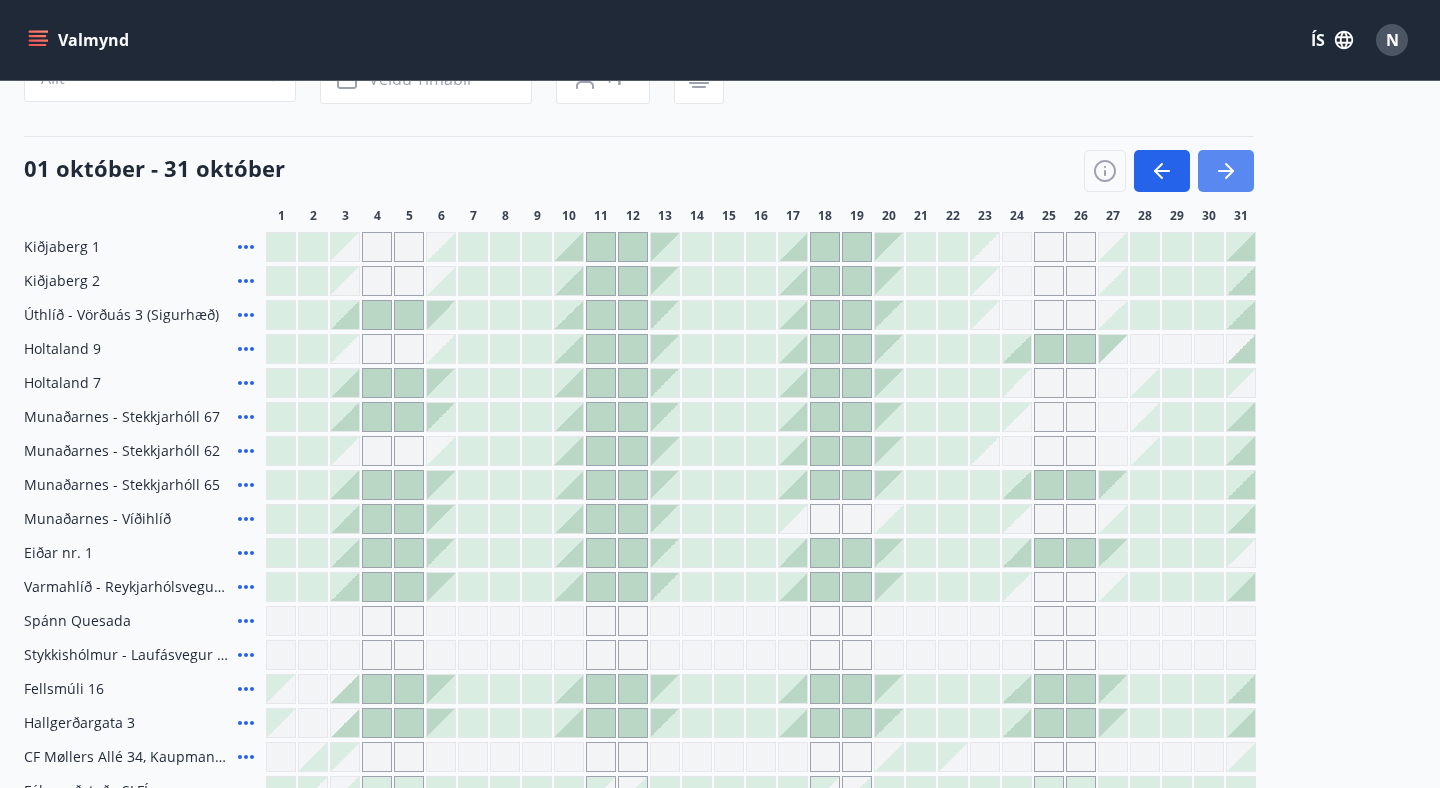 click 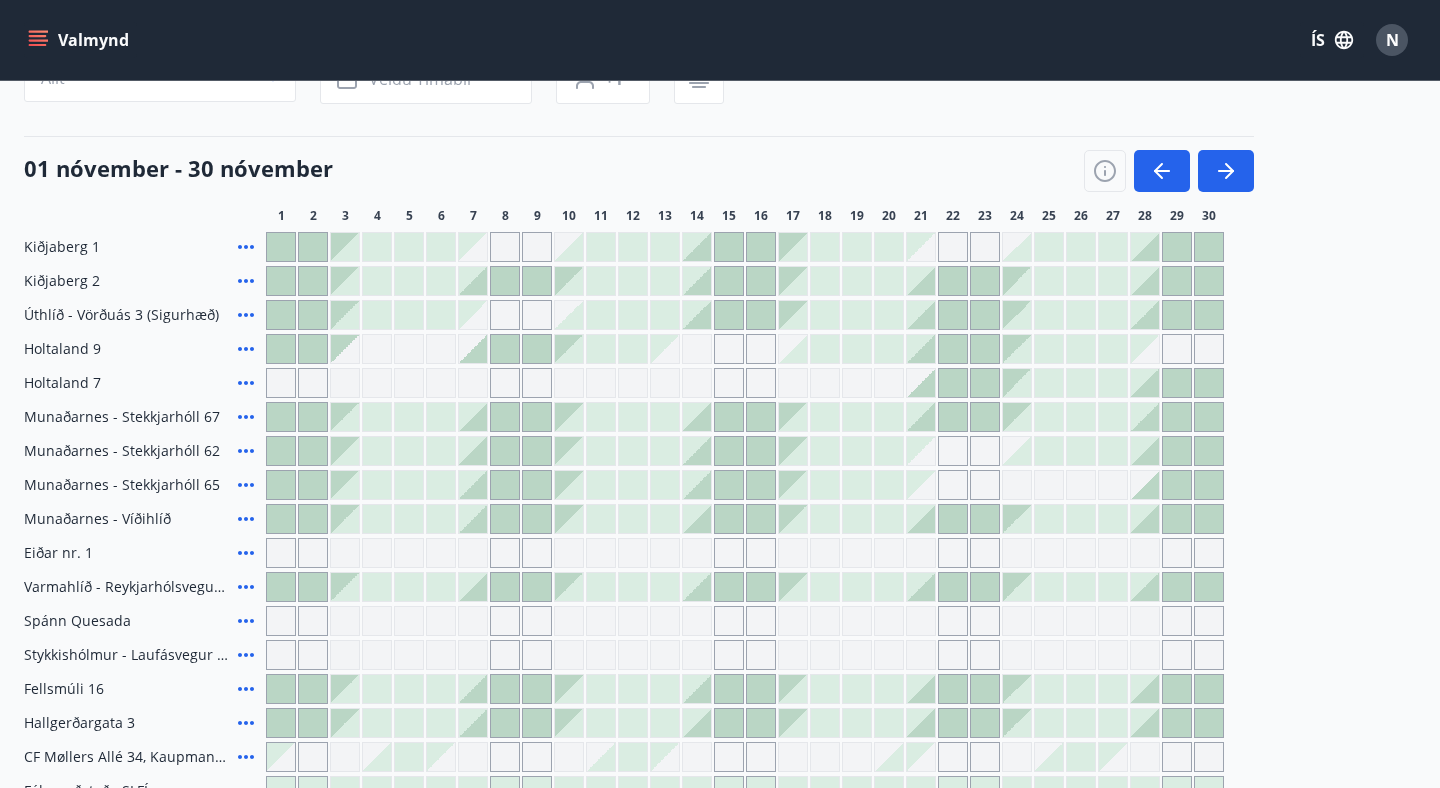 click at bounding box center (473, 519) 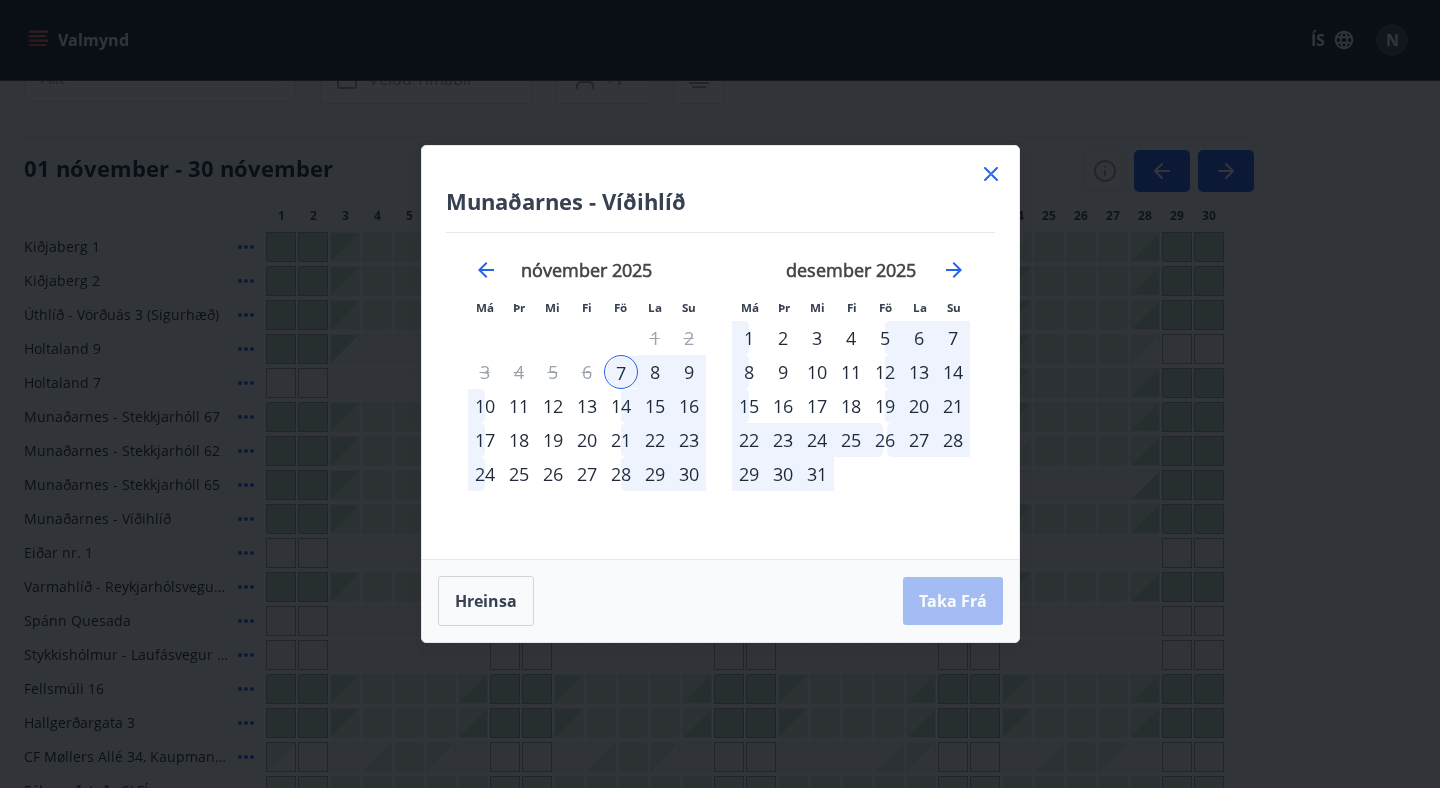 click on "10" at bounding box center (485, 406) 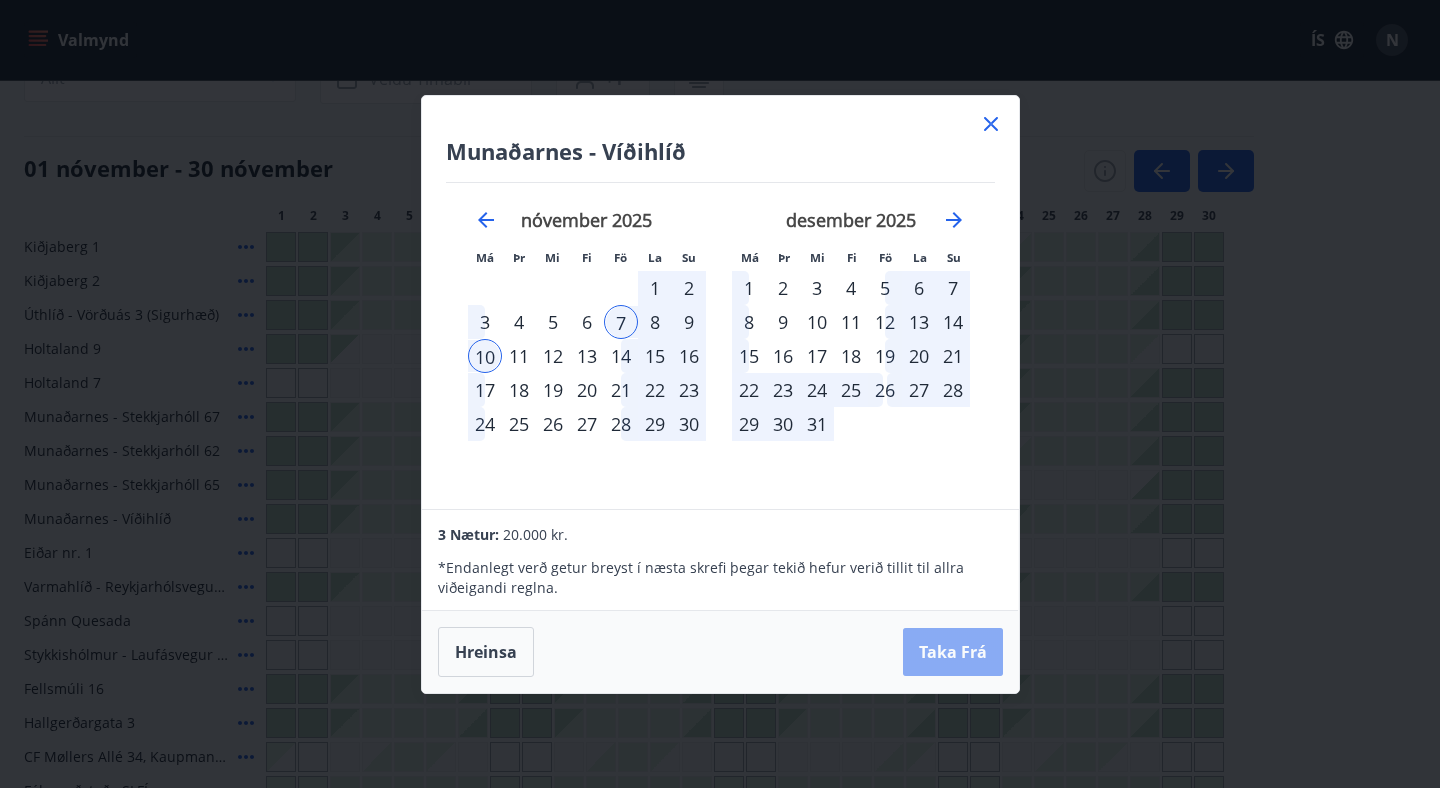 click on "Taka Frá" at bounding box center [953, 652] 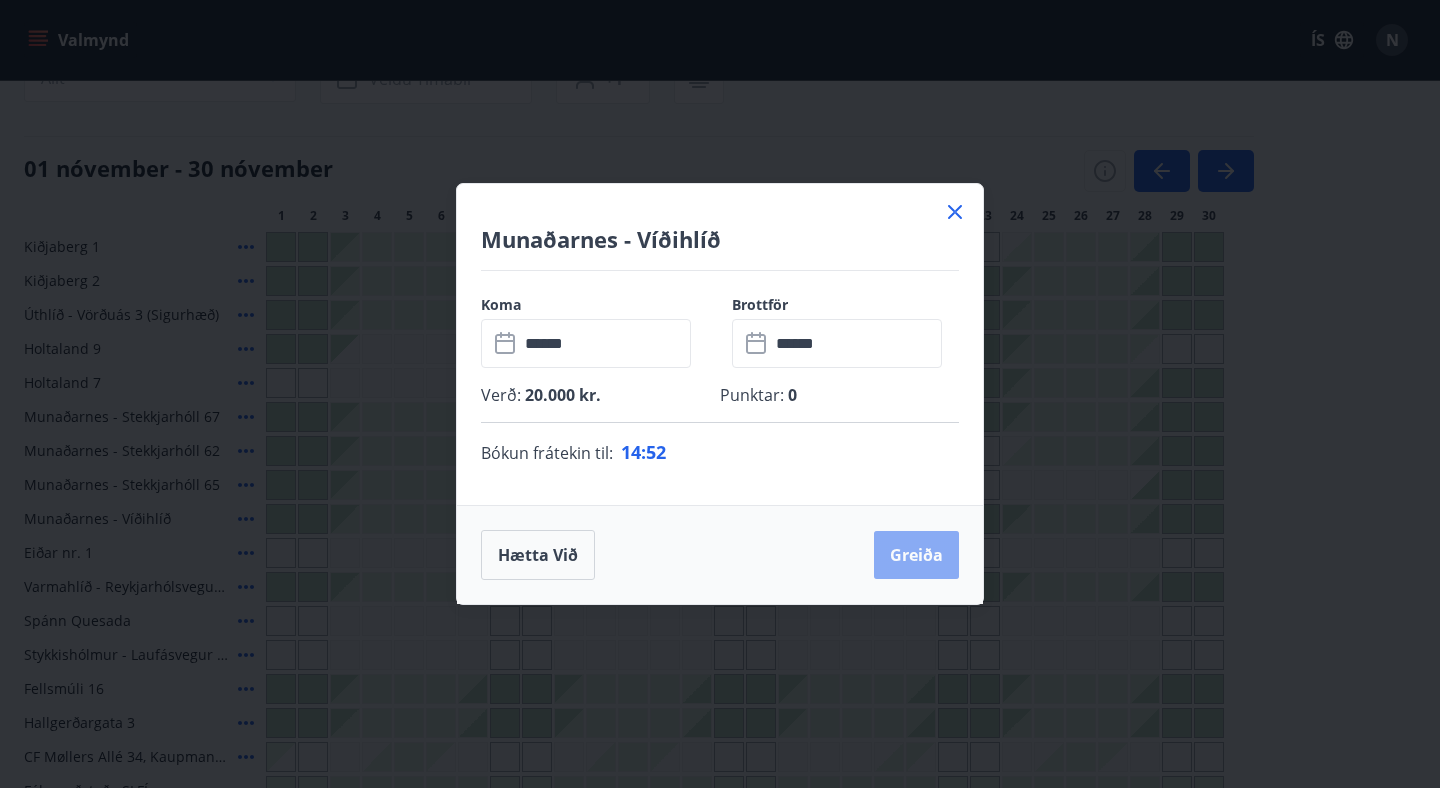 click on "Greiða" at bounding box center (916, 555) 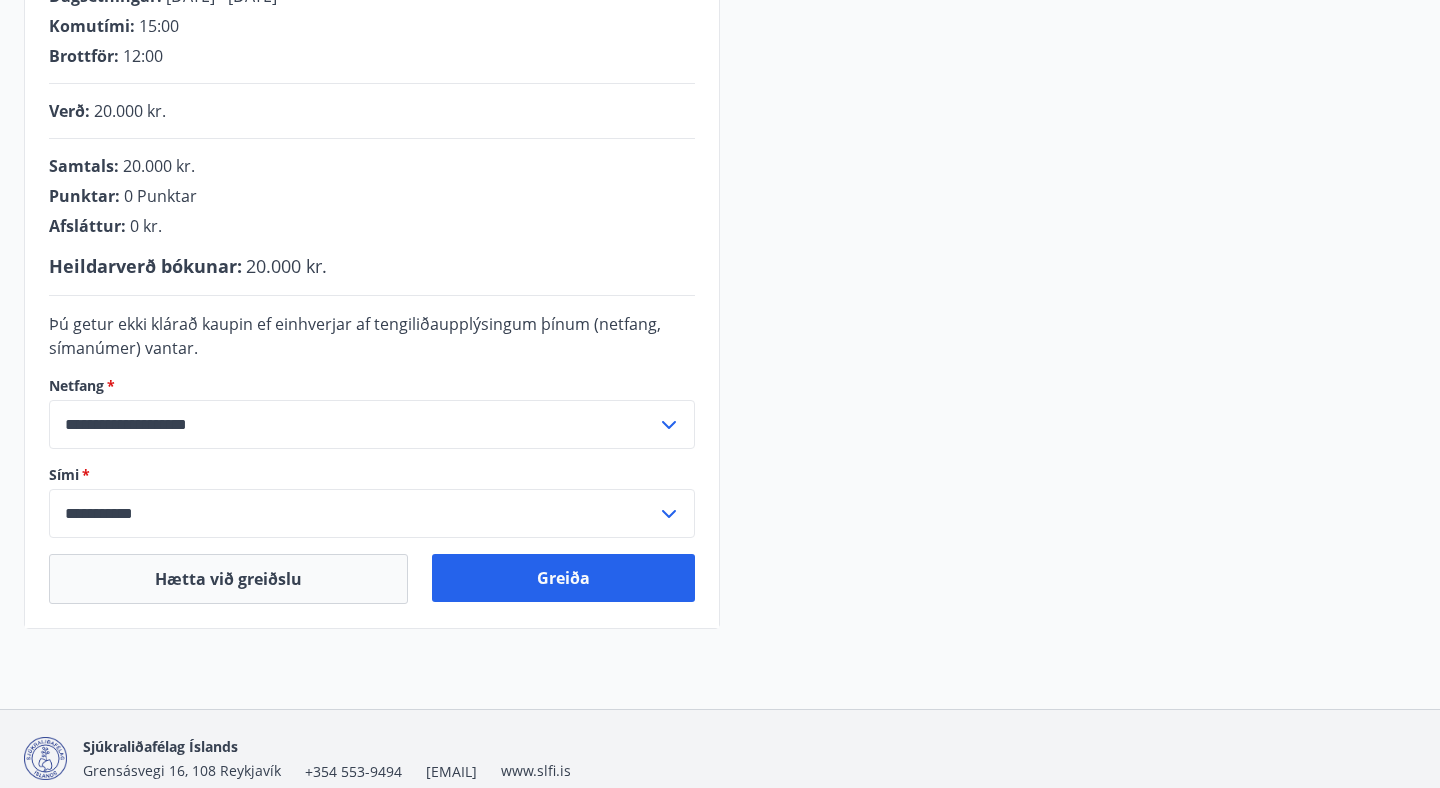 scroll, scrollTop: 447, scrollLeft: 0, axis: vertical 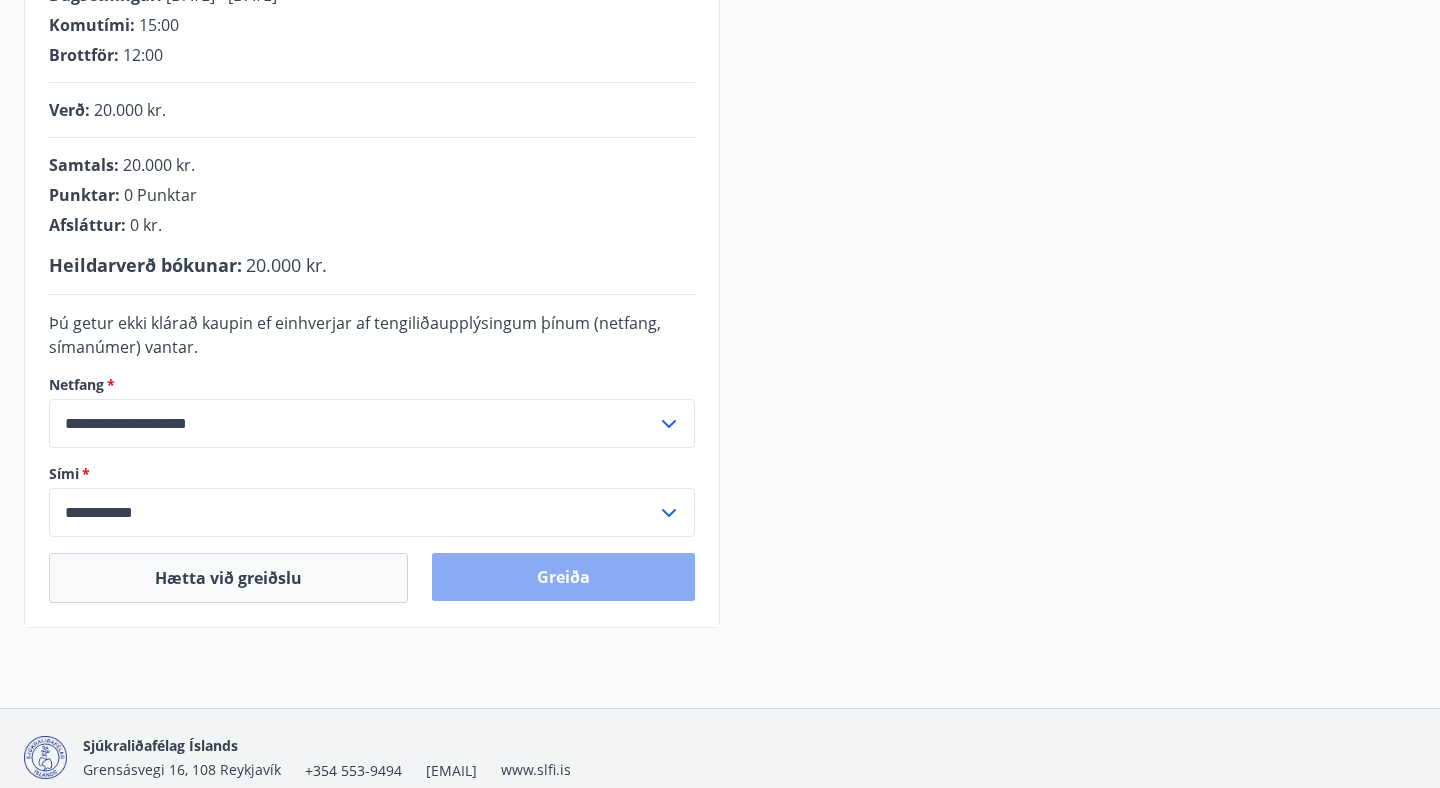 click on "Greiða" at bounding box center (563, 577) 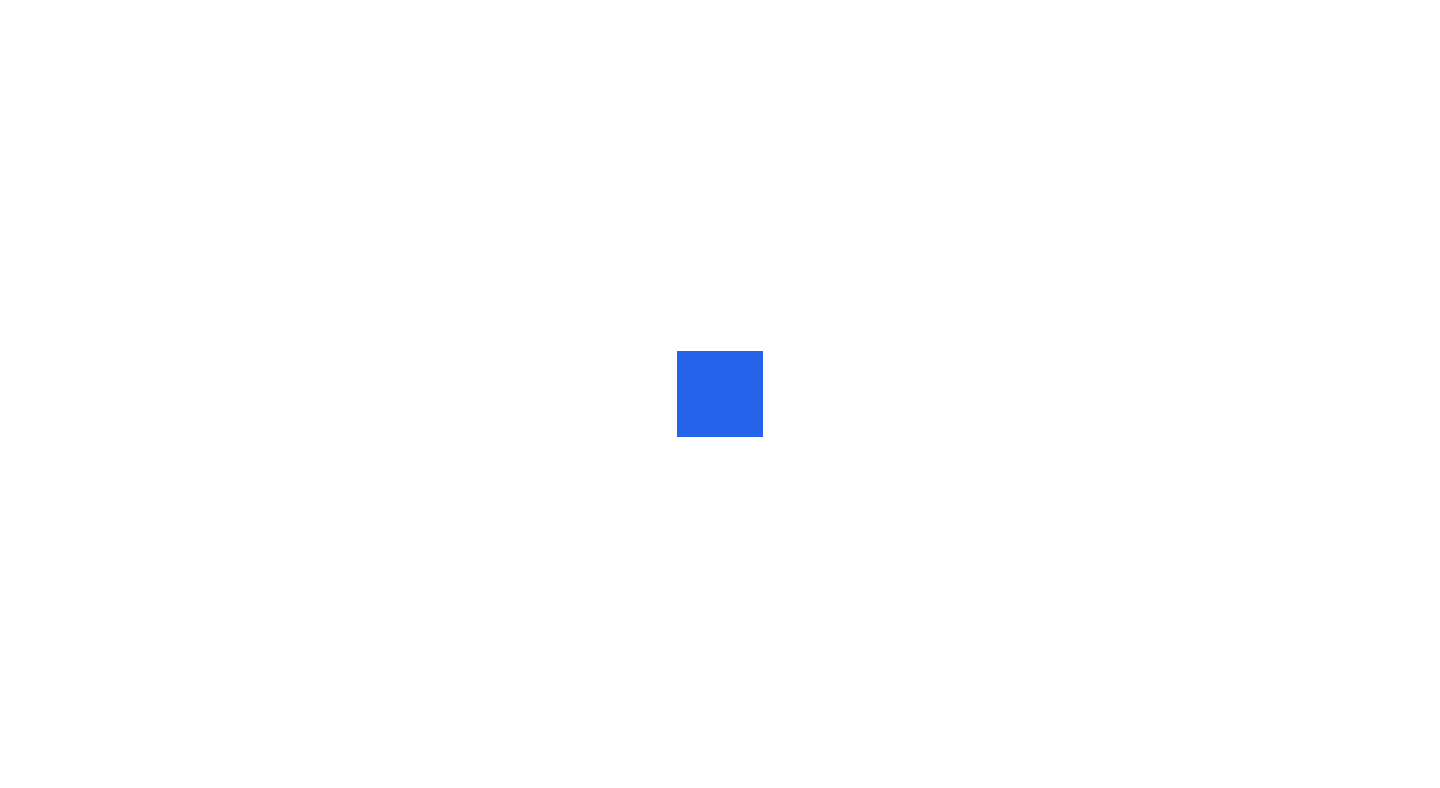 scroll, scrollTop: 0, scrollLeft: 0, axis: both 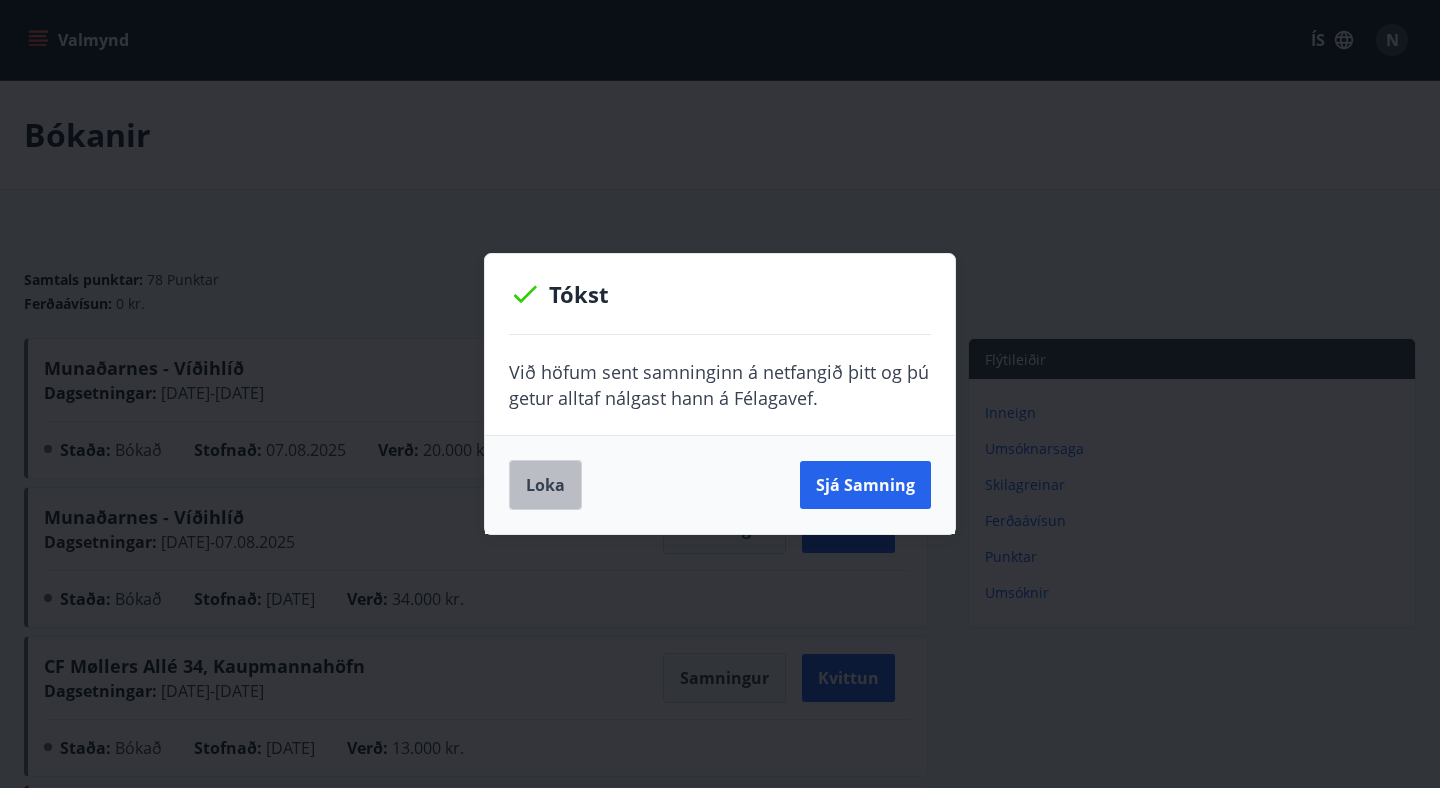 click on "Loka" at bounding box center [545, 485] 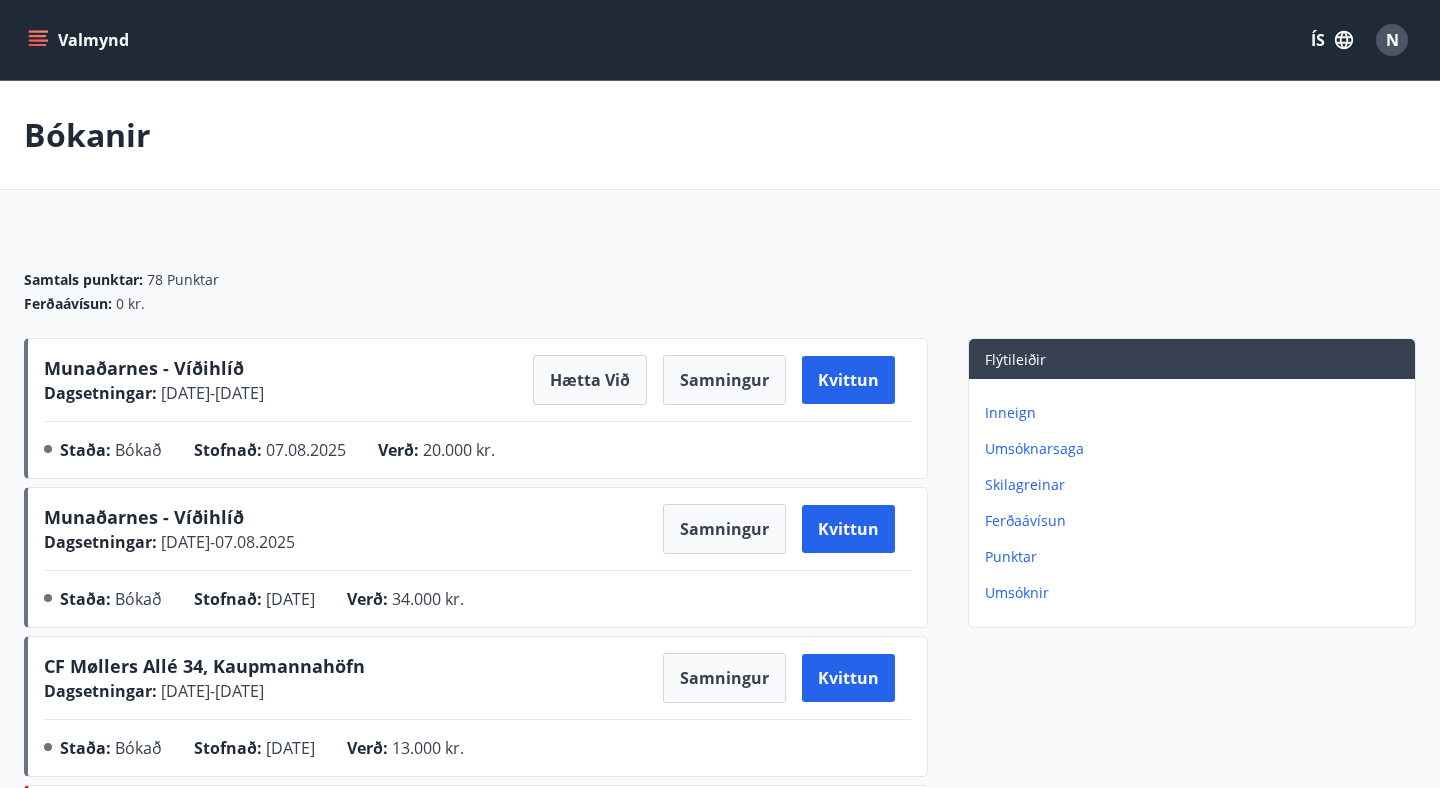 click 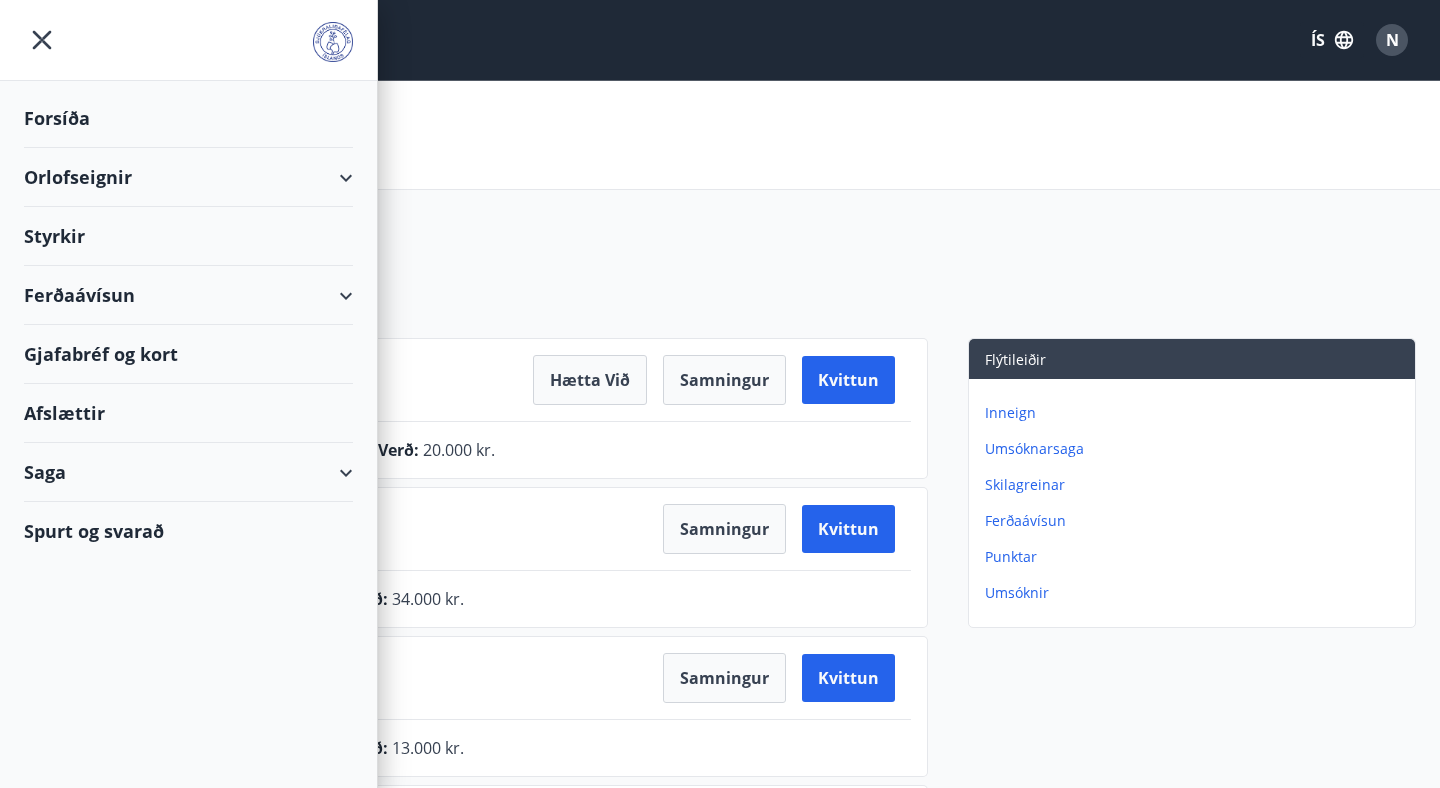 click on "Orlofseignir" at bounding box center [188, 177] 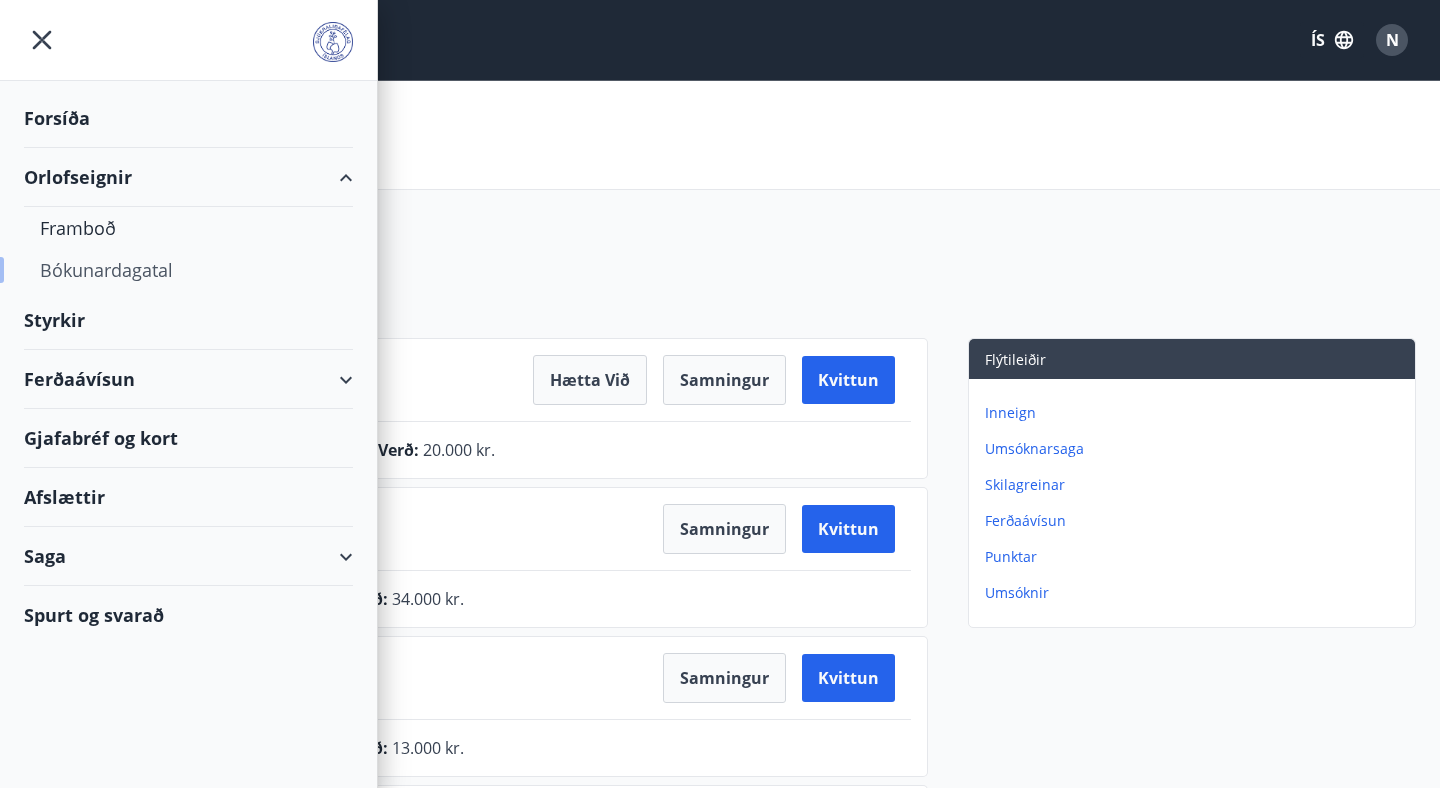click on "Bókunardagatal" at bounding box center (188, 270) 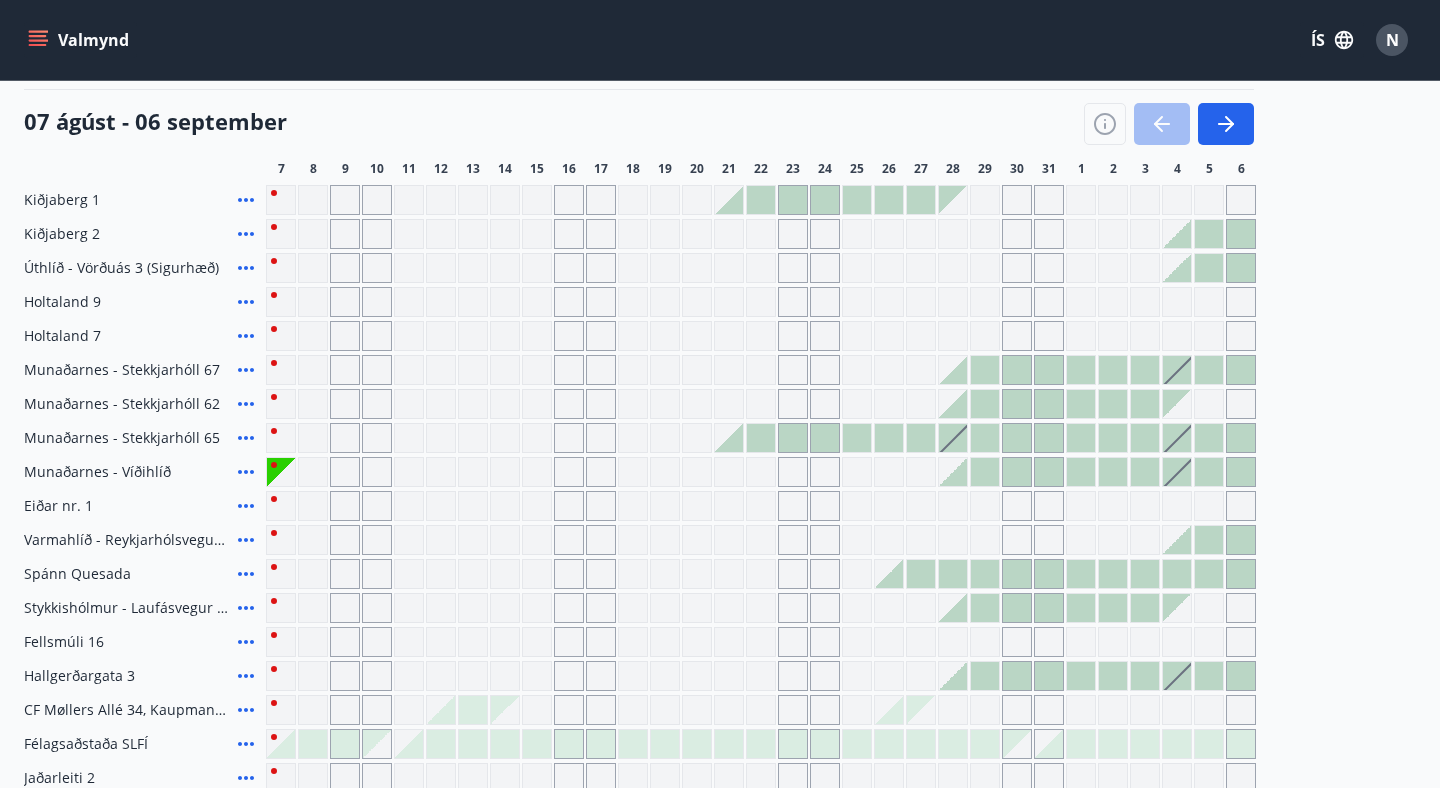scroll, scrollTop: 248, scrollLeft: 0, axis: vertical 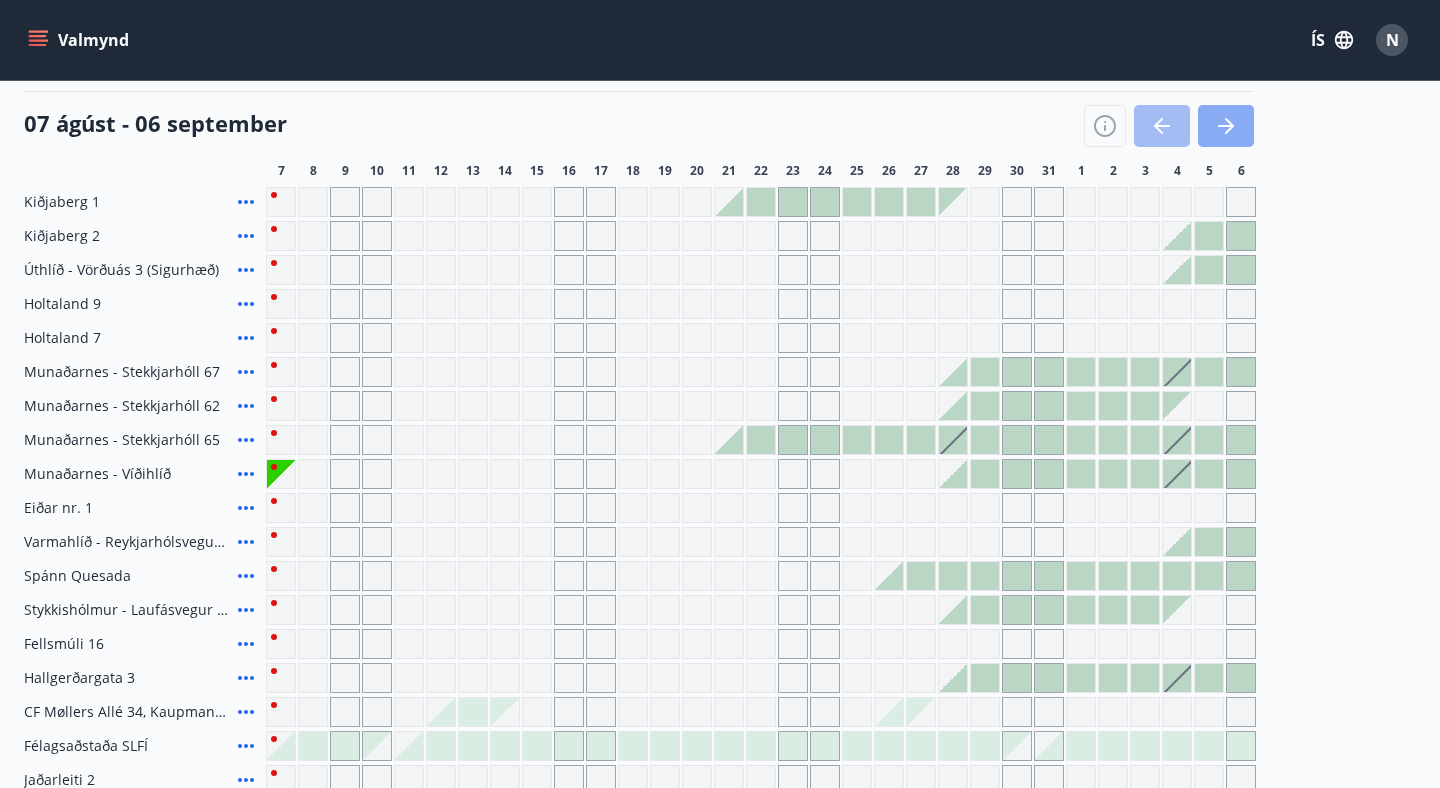 click at bounding box center (1226, 126) 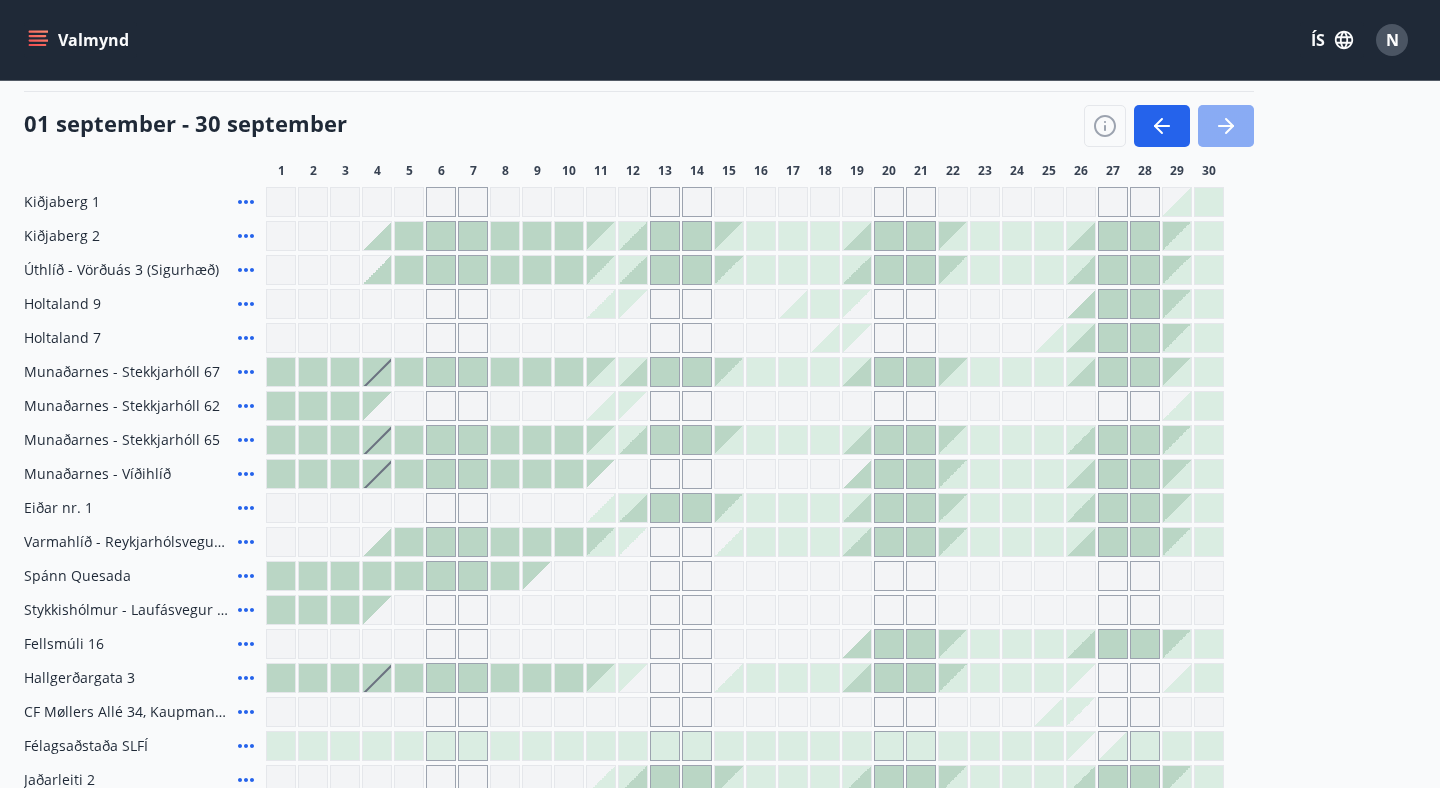 click at bounding box center [1226, 126] 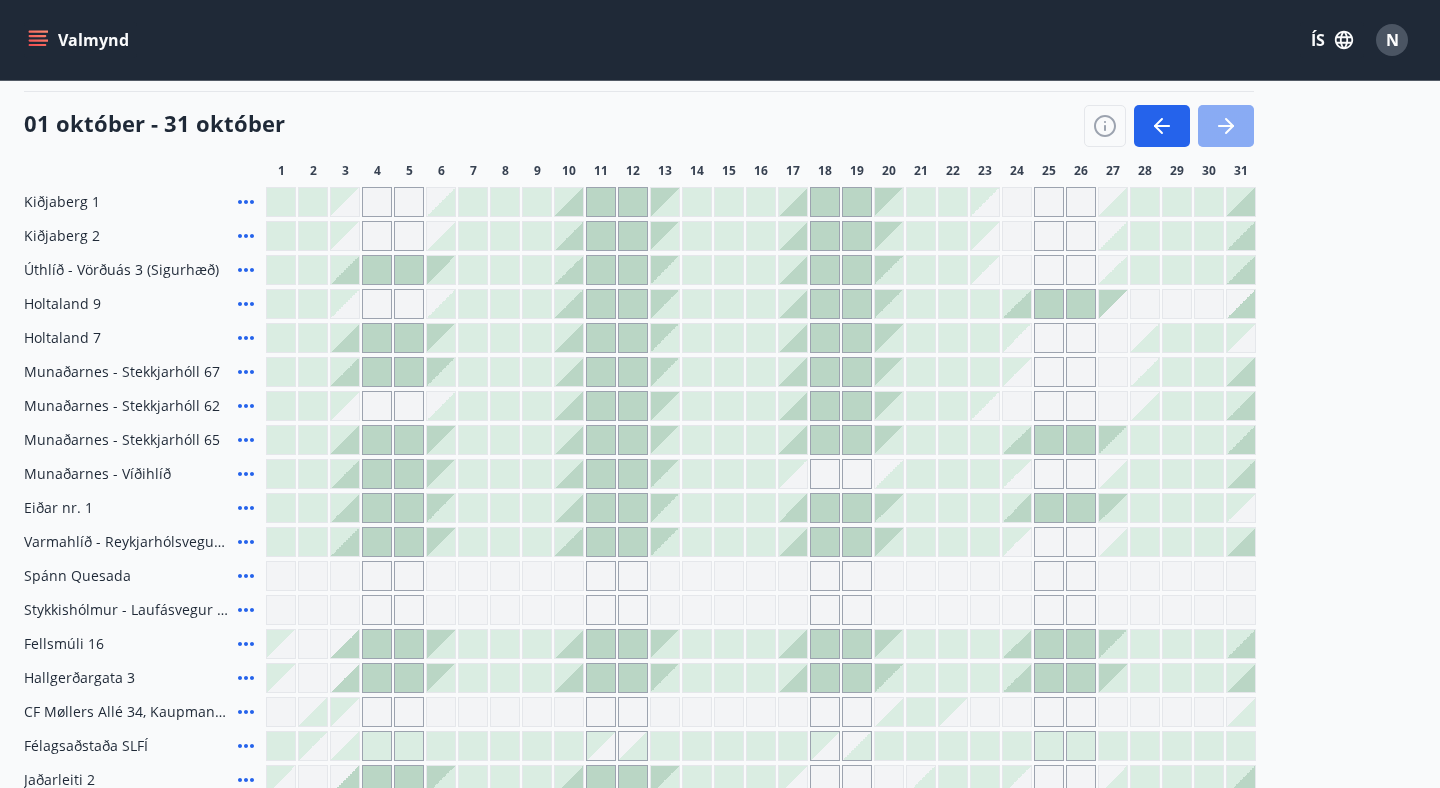click at bounding box center [1226, 126] 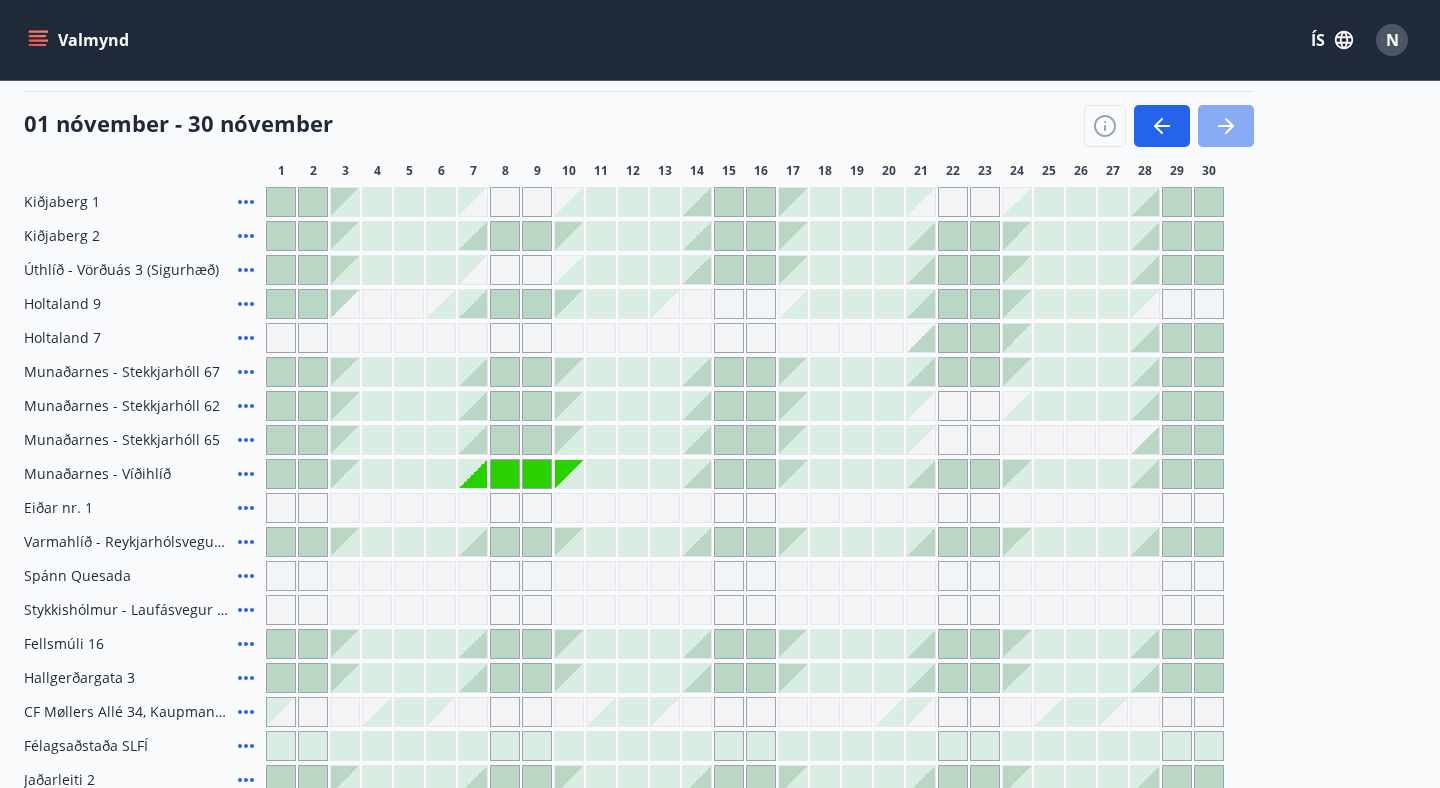 click at bounding box center (1226, 126) 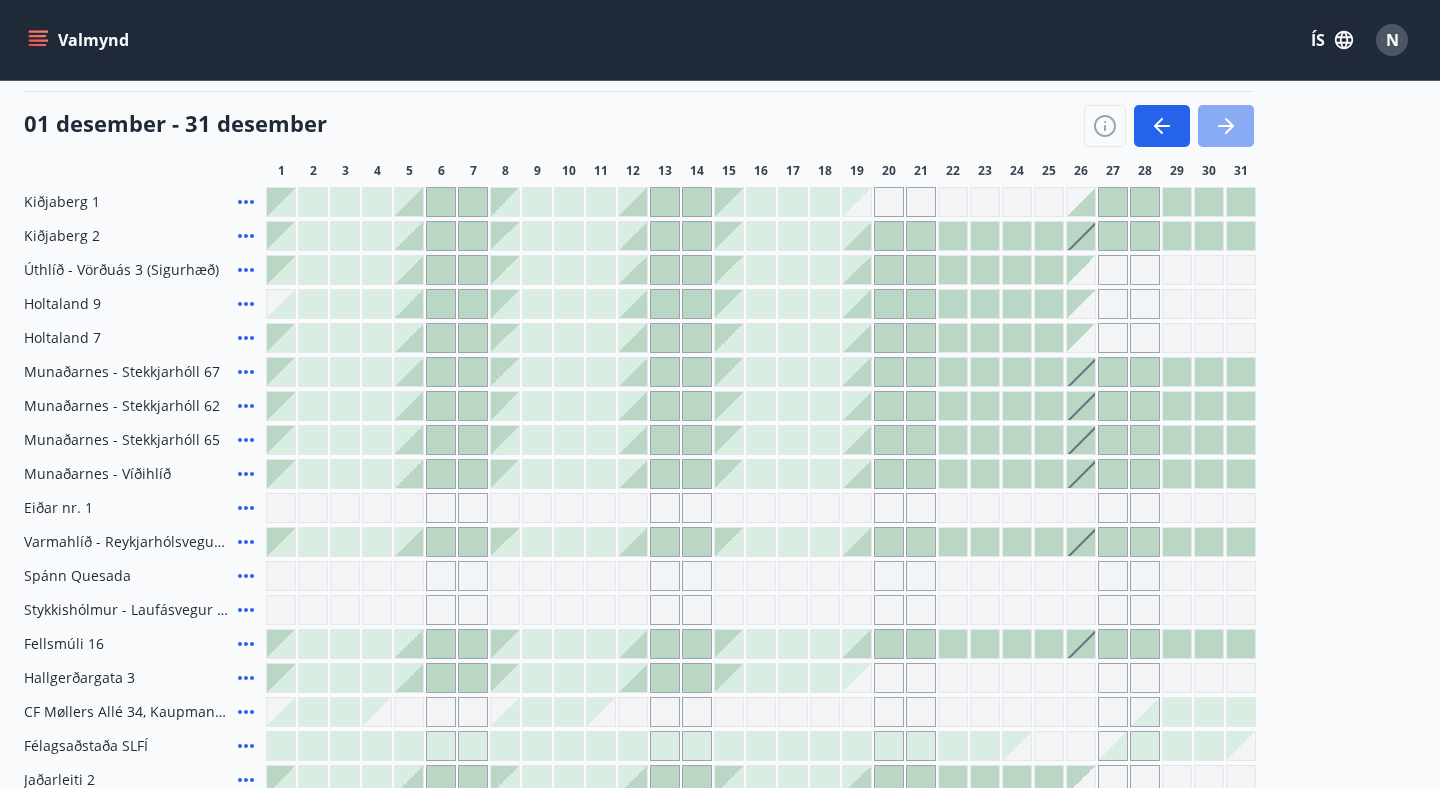 click at bounding box center [1226, 126] 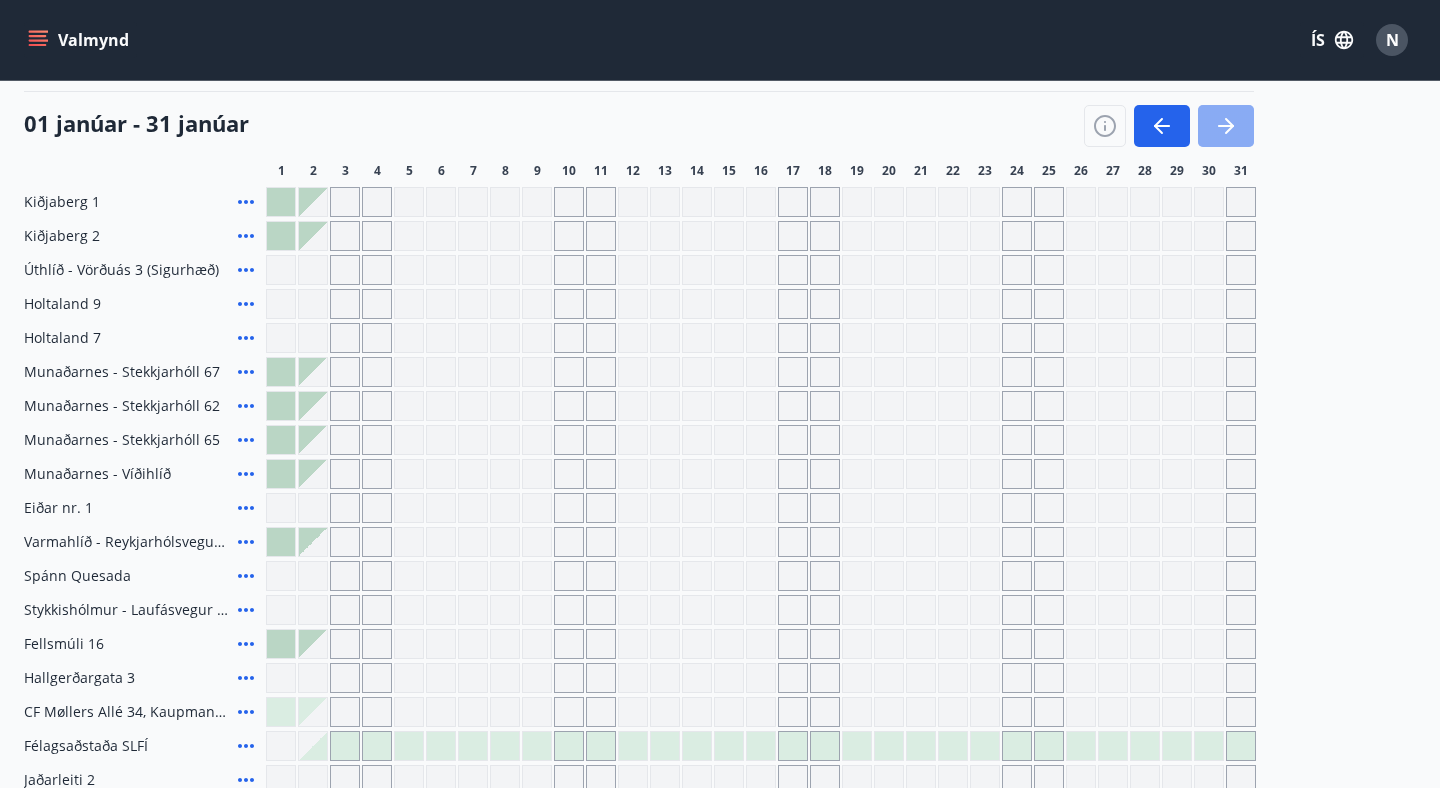 click at bounding box center (1226, 126) 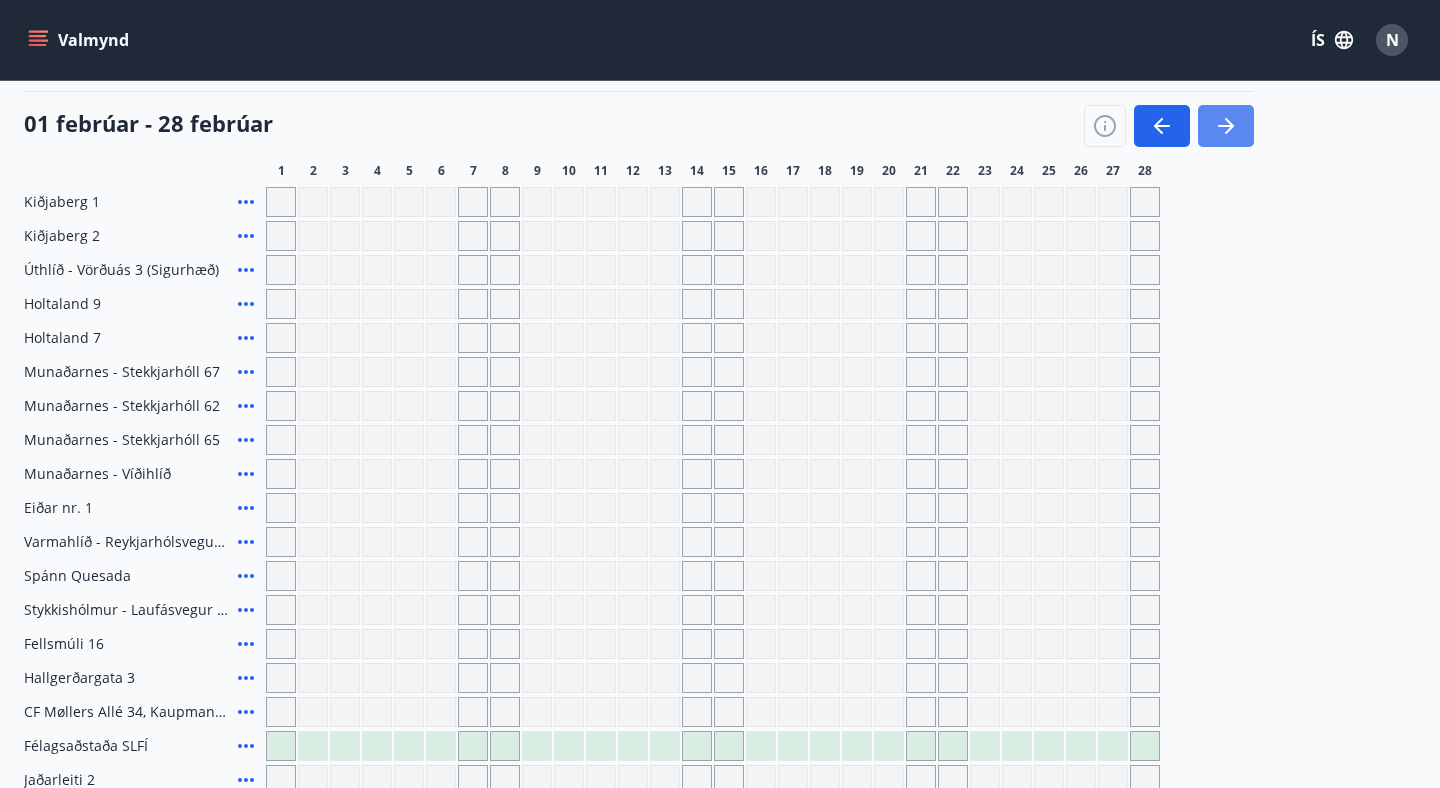 click 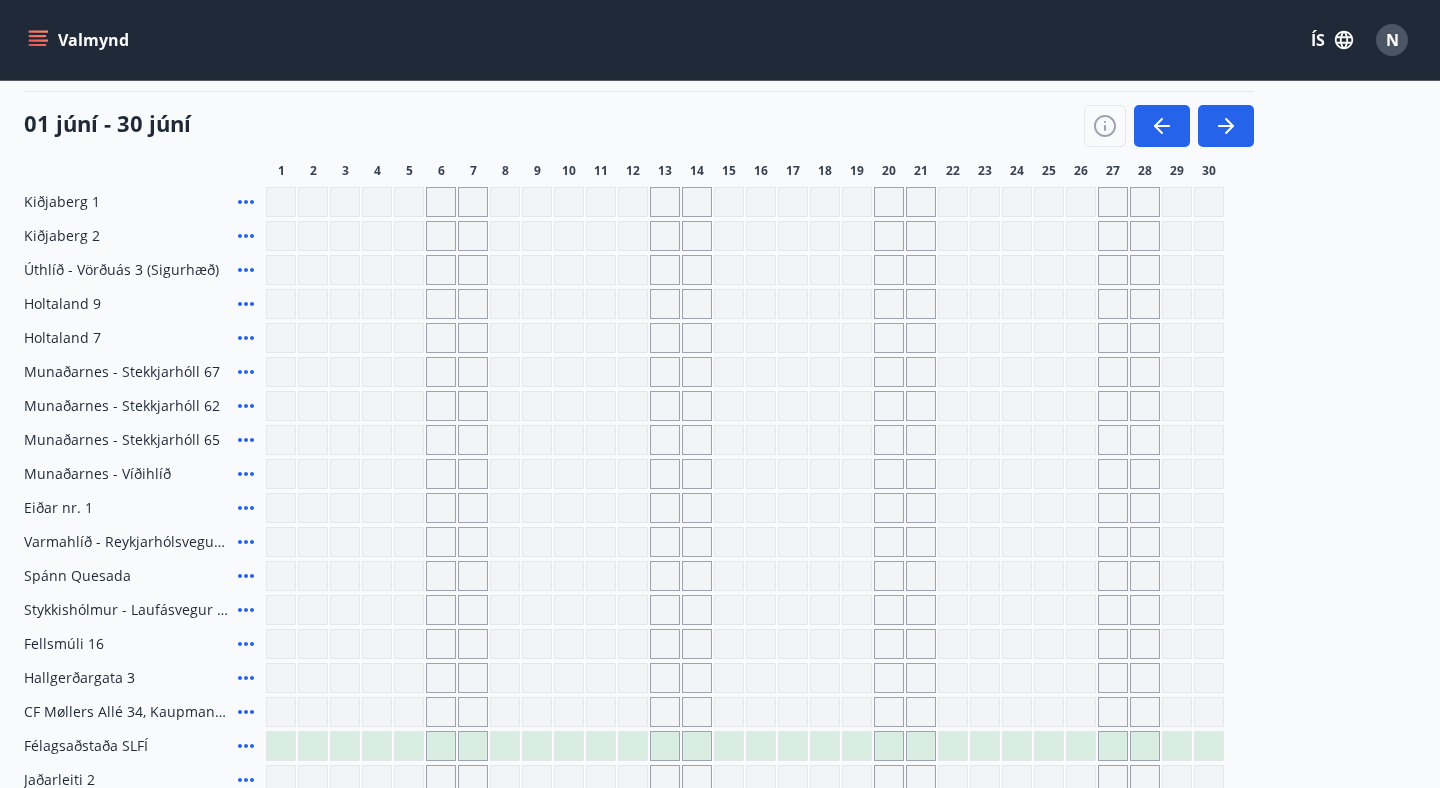 scroll, scrollTop: 279, scrollLeft: 0, axis: vertical 